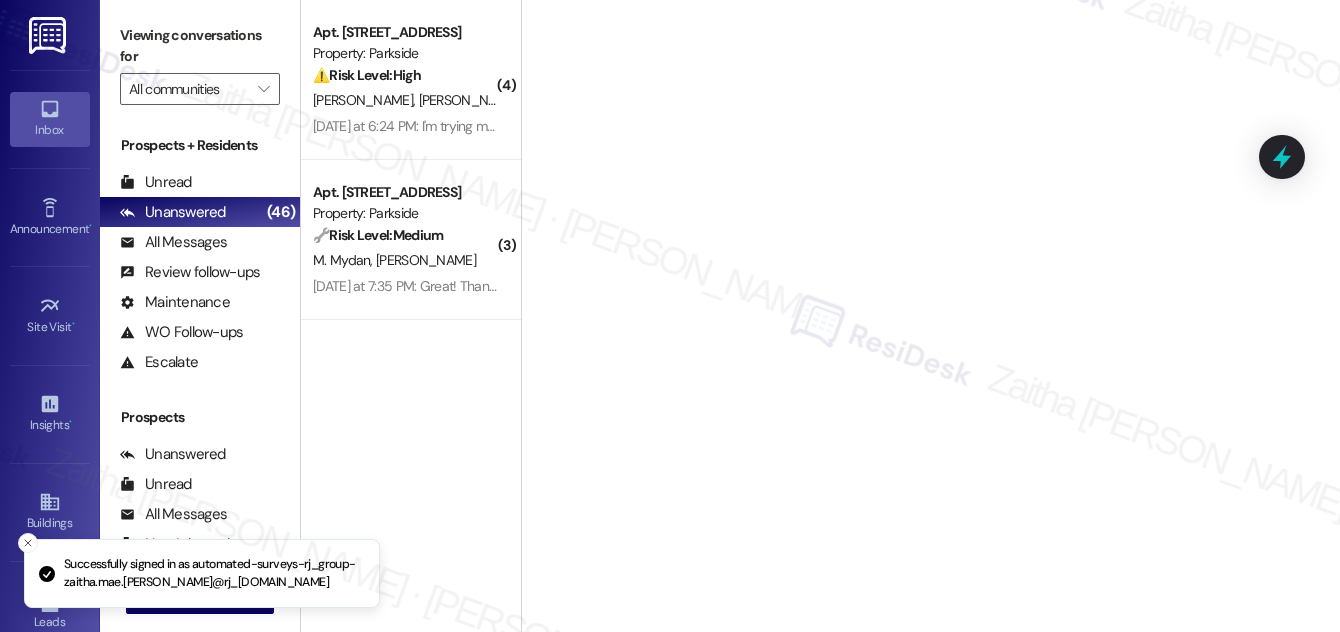 scroll, scrollTop: 0, scrollLeft: 0, axis: both 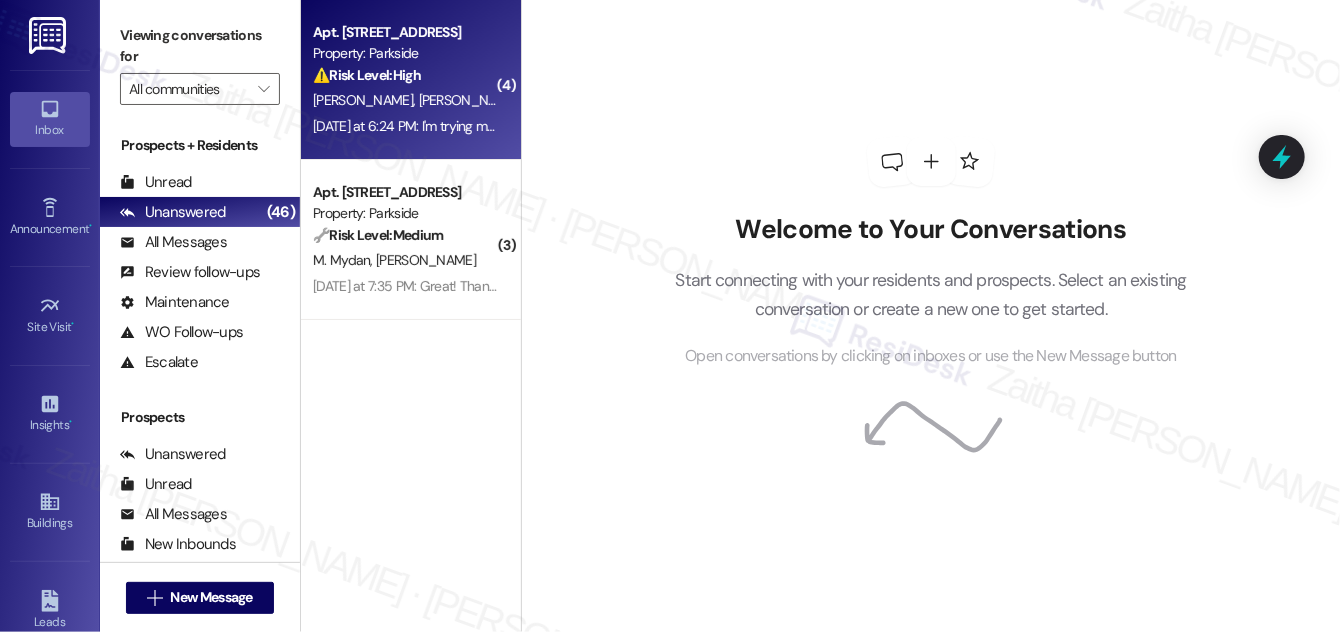 click on "⚠️  Risk Level:  High The resident is frustrated about not receiving a letter needed to secure housing. The resident states they are trying to 'ensure we have a home,' indicating a potential risk of homelessness if the letter is not provided promptly. This elevates the issue beyond a simple request to a potential housing stability concern." at bounding box center [405, 75] 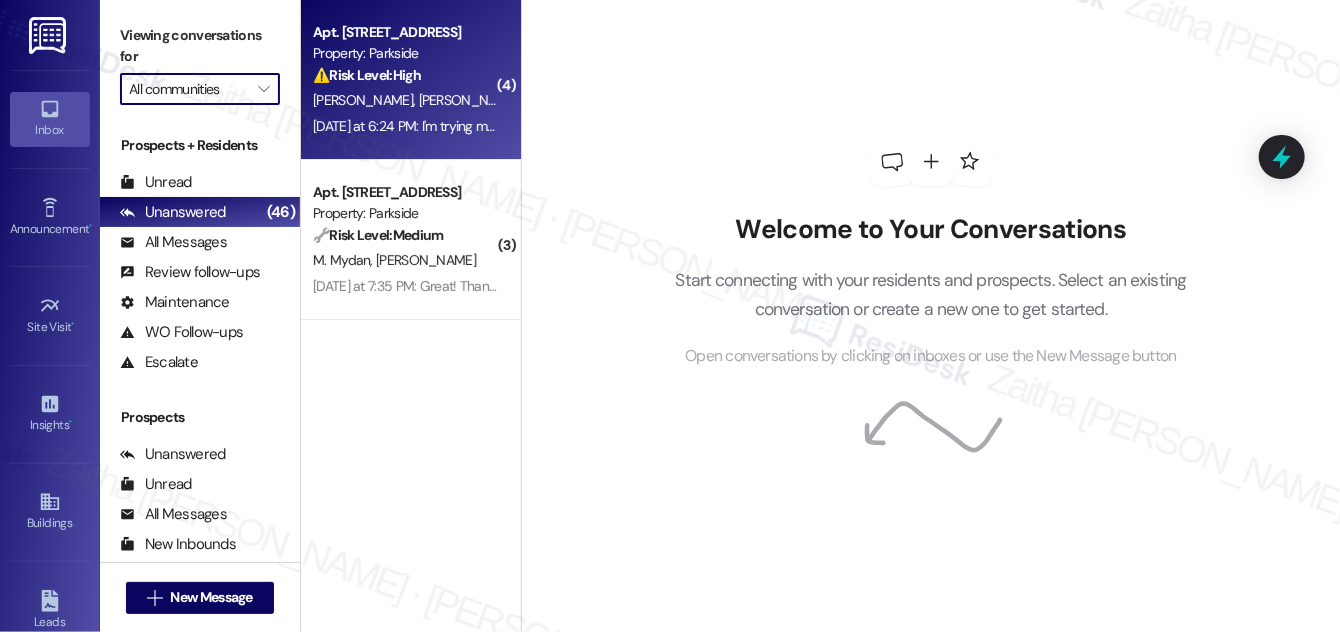click on "All communities" at bounding box center [188, 89] 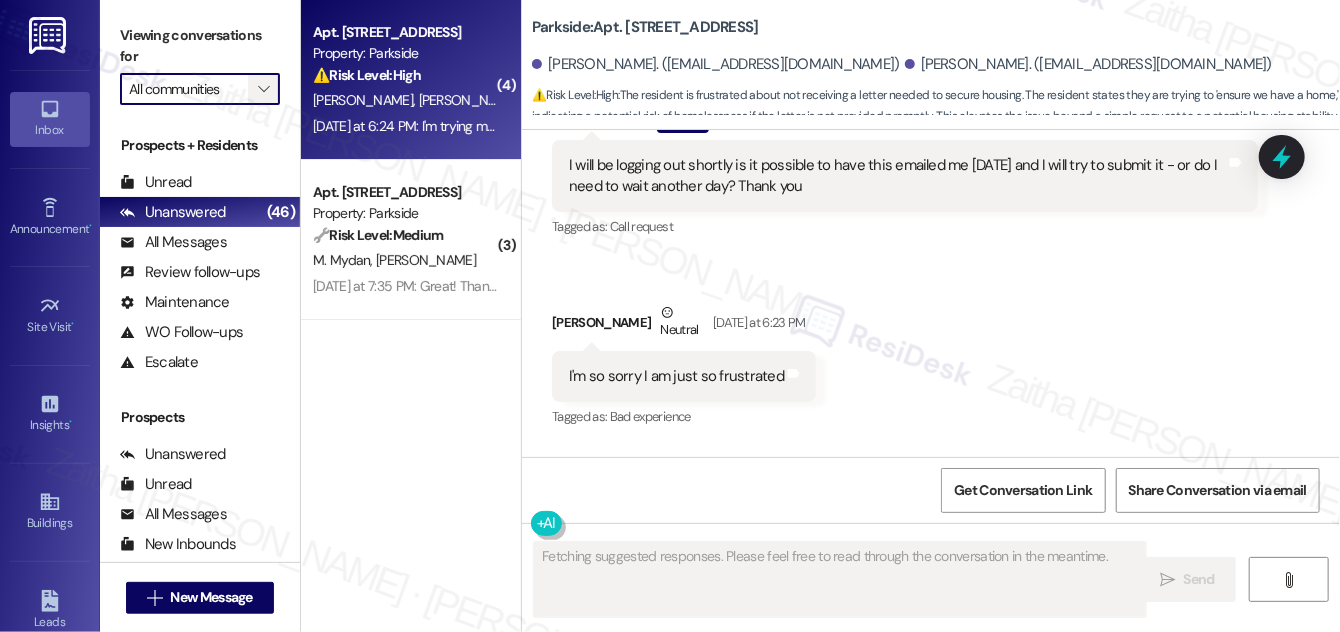 scroll, scrollTop: 11043, scrollLeft: 0, axis: vertical 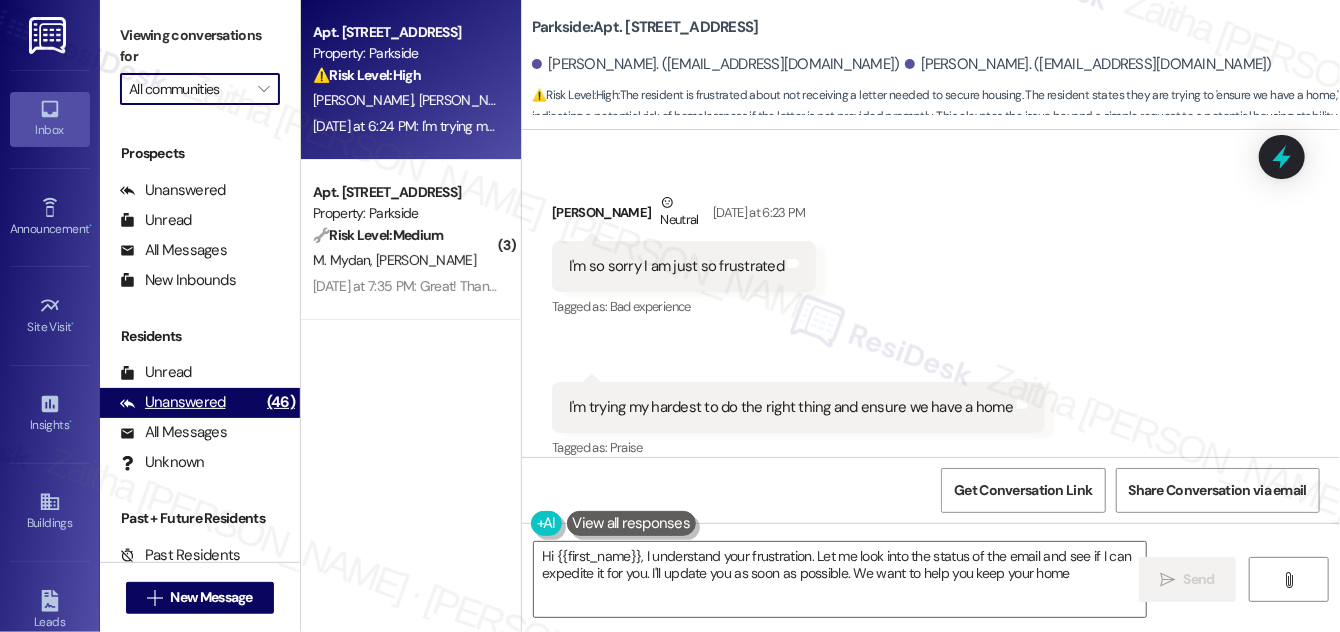 type on "Hi {{first_name}}, I understand your frustration. Let me look into the status of the email and see if I can expedite it for you. I'll update you as soon as possible. We want to help you keep your home." 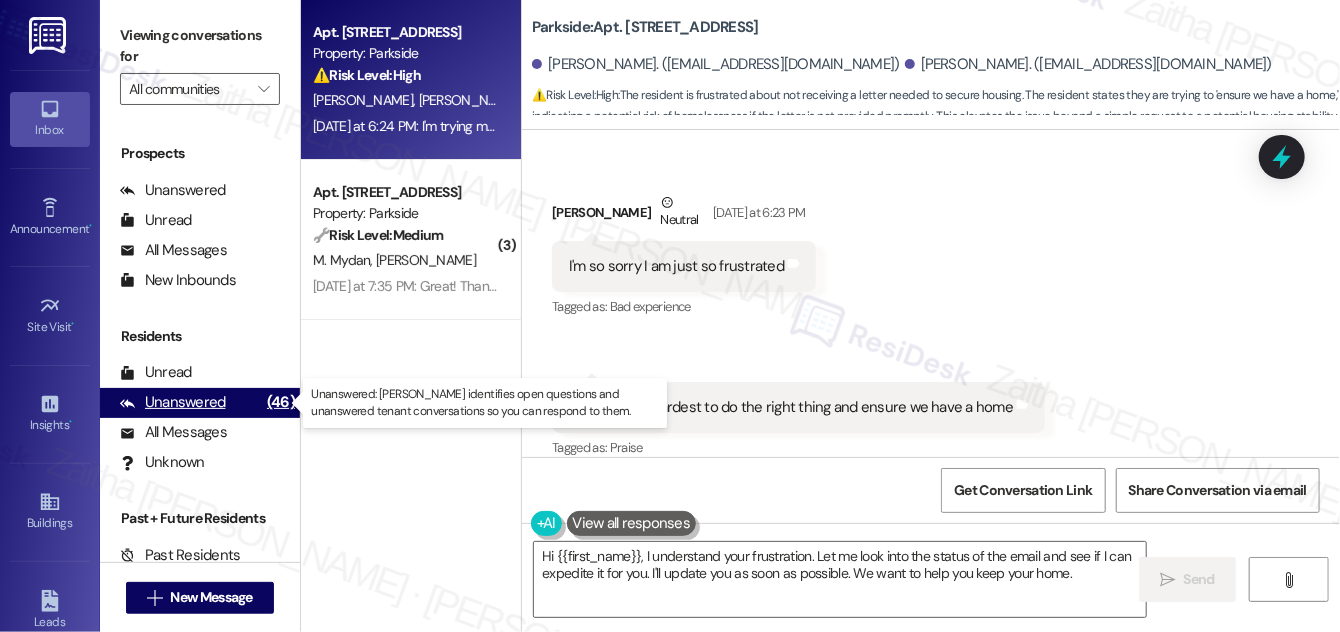 click on "Unanswered" at bounding box center [173, 402] 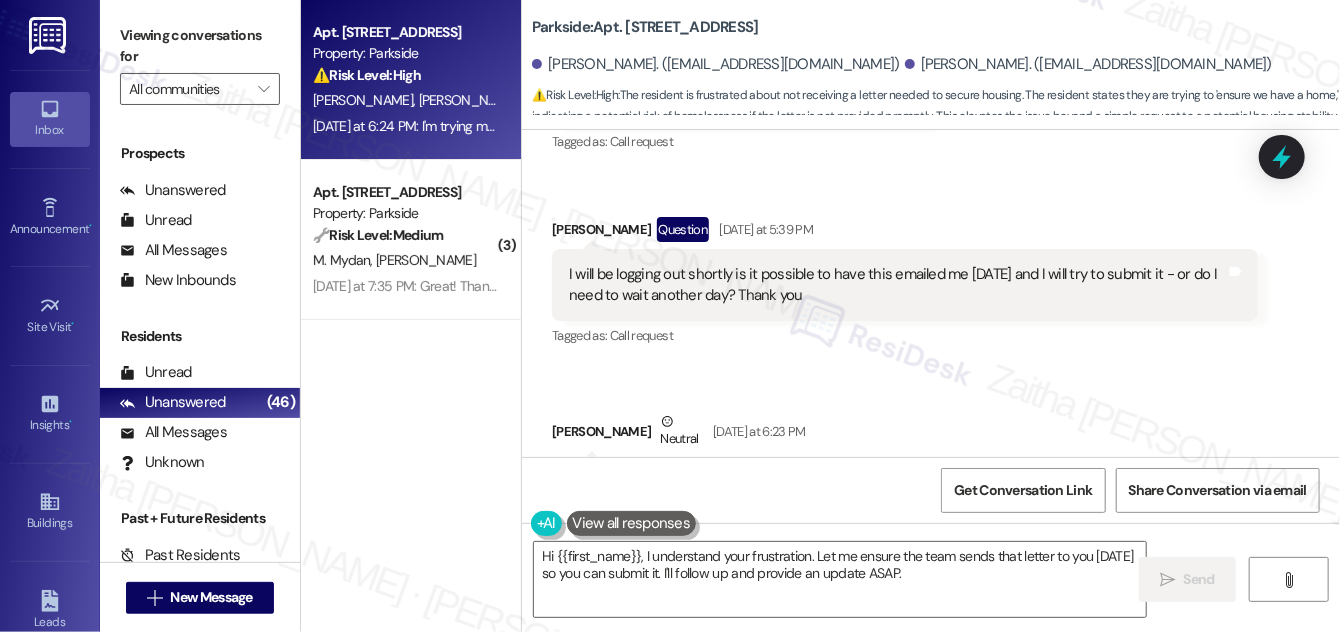 scroll, scrollTop: 10864, scrollLeft: 0, axis: vertical 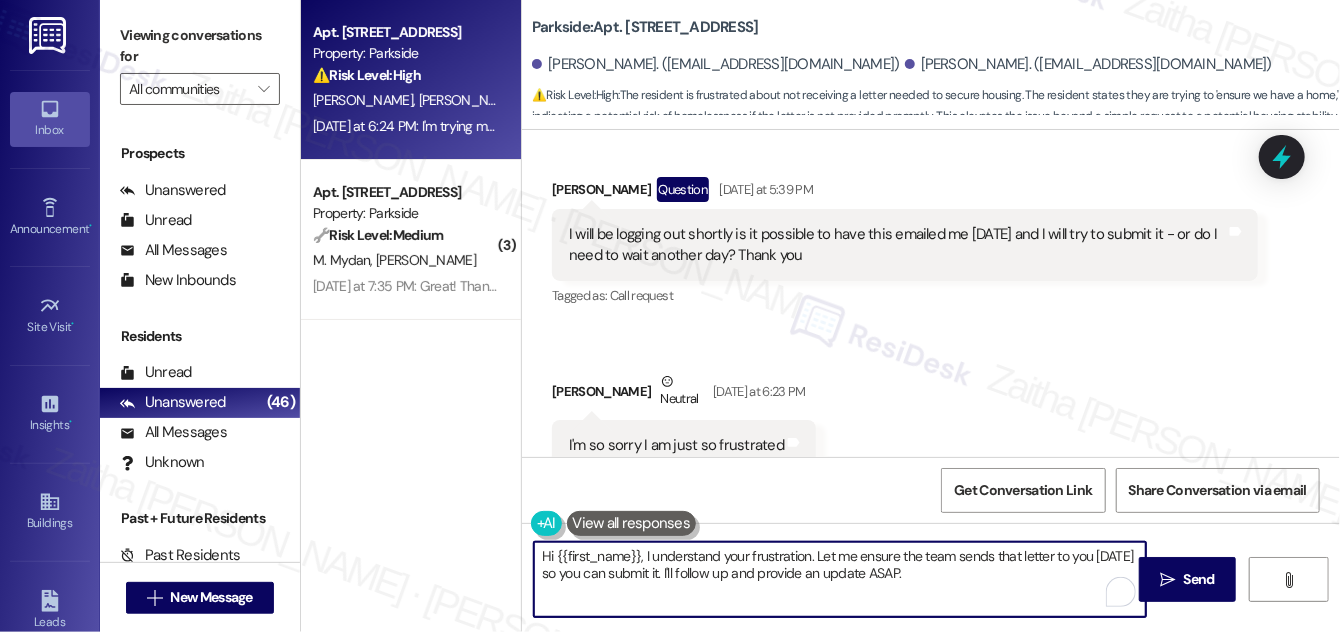 drag, startPoint x: 722, startPoint y: 559, endPoint x: 941, endPoint y: 583, distance: 220.31114 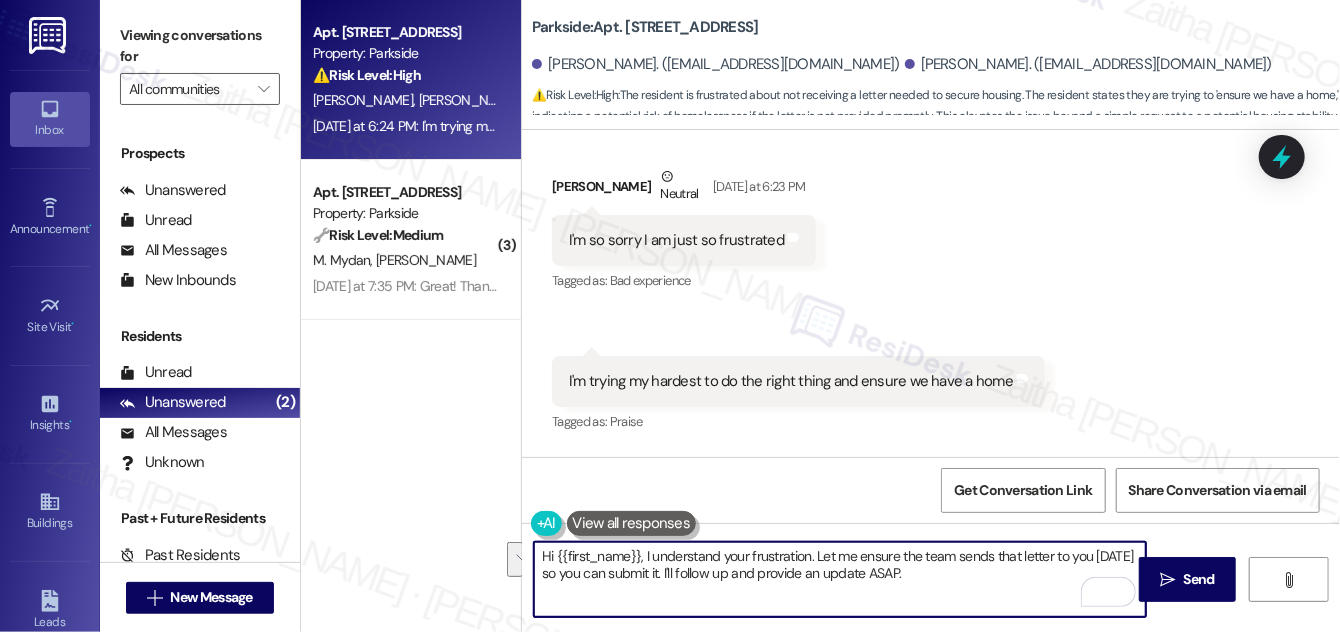 scroll, scrollTop: 11137, scrollLeft: 0, axis: vertical 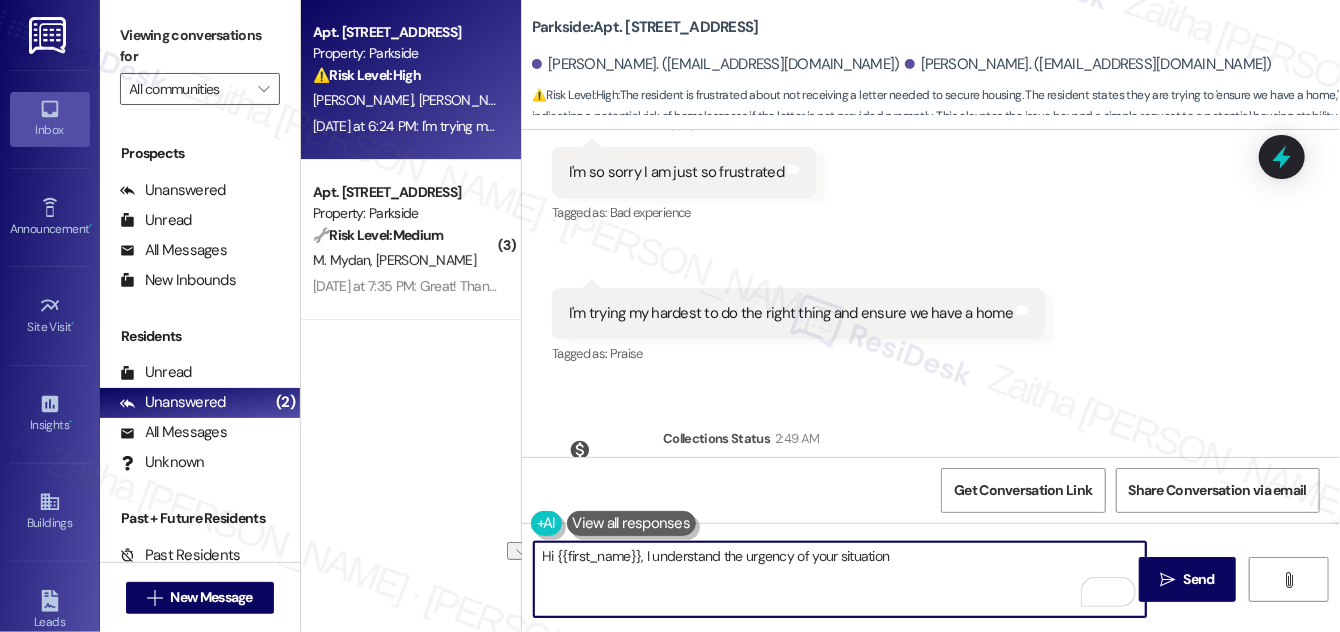 drag, startPoint x: 720, startPoint y: 554, endPoint x: 894, endPoint y: 556, distance: 174.01149 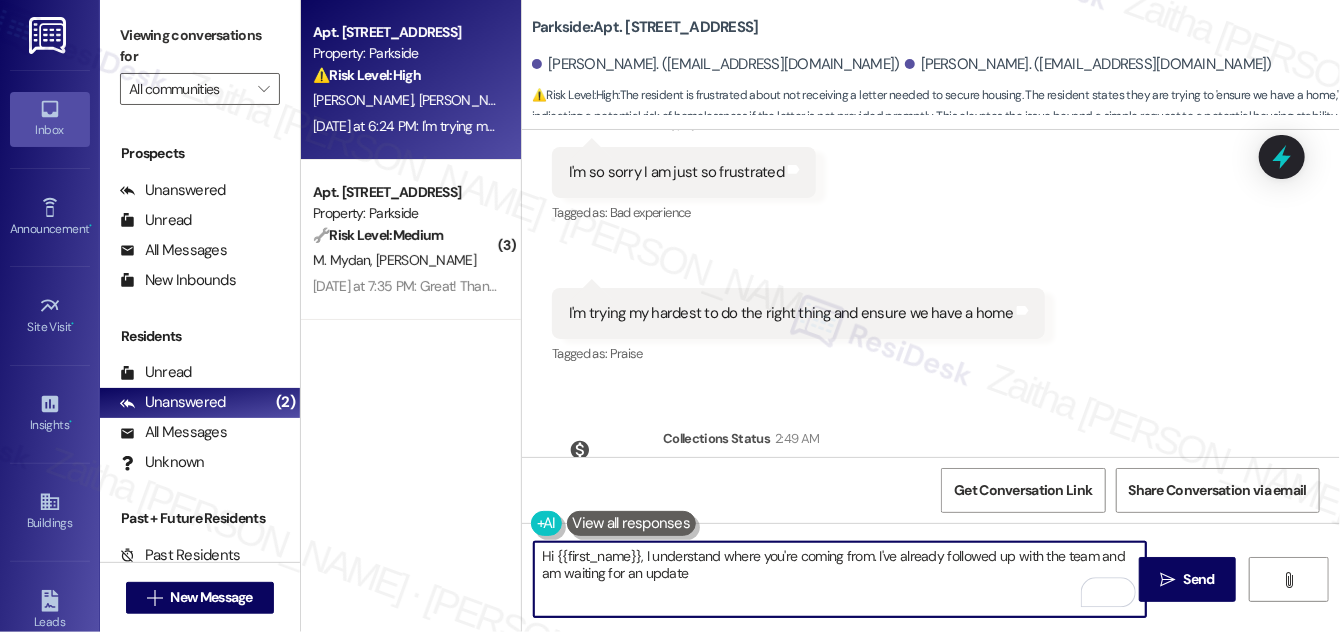 click on "Hi {{first_name}}, I understand where you're coming from. I've already followed up with the team and am waiting for an update" at bounding box center [840, 579] 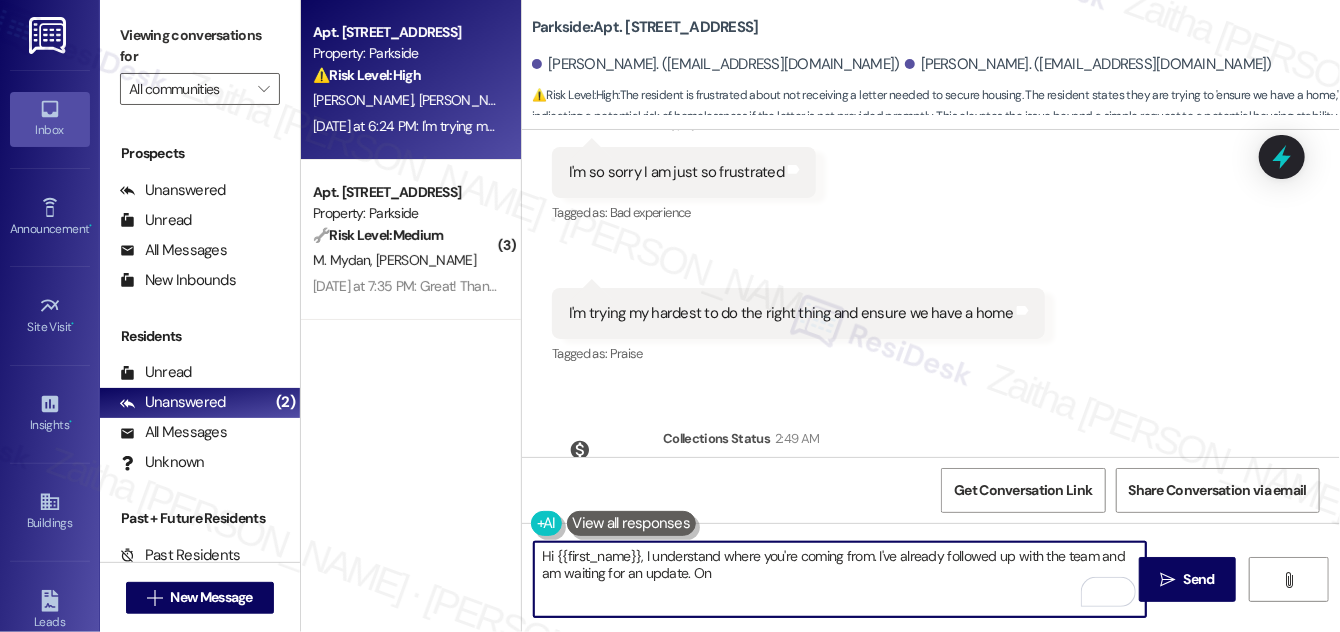 click on "Hi {{first_name}}, I understand where you're coming from. I've already followed up with the team and am waiting for an update. On" at bounding box center [840, 579] 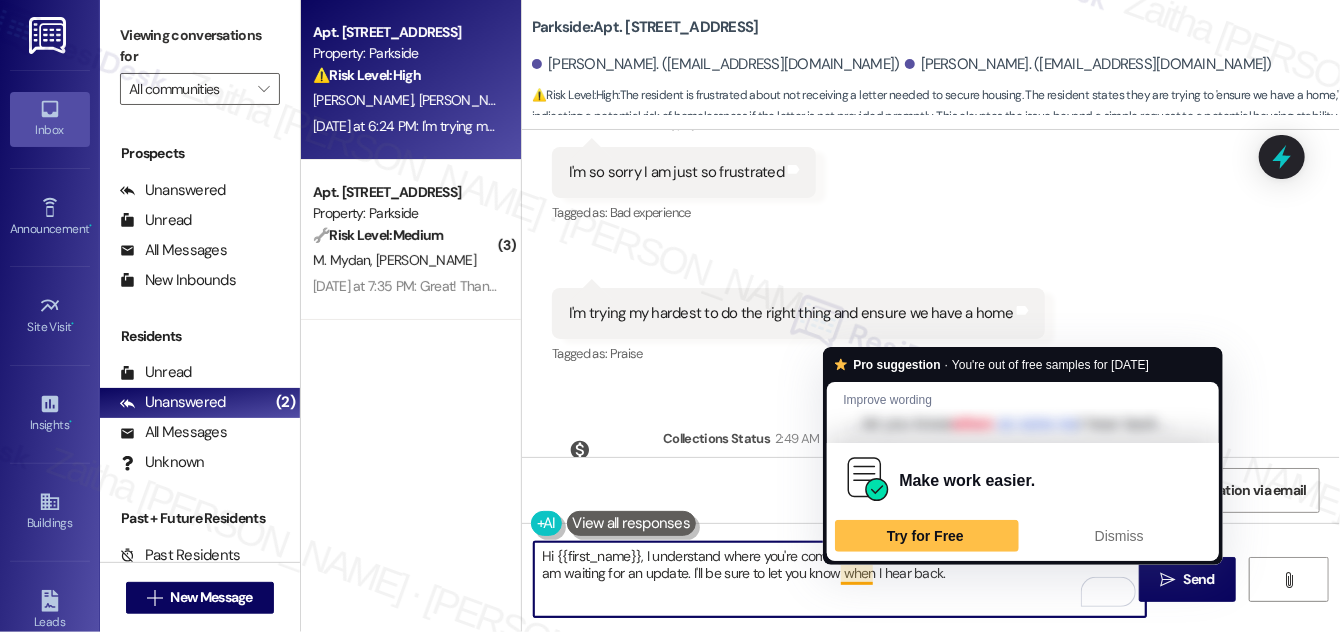 click on "Hi {{first_name}}, I understand where you're coming from. I've already followed up with the team and am waiting for an update. I'll be sure to let you know when I hear back." at bounding box center (840, 579) 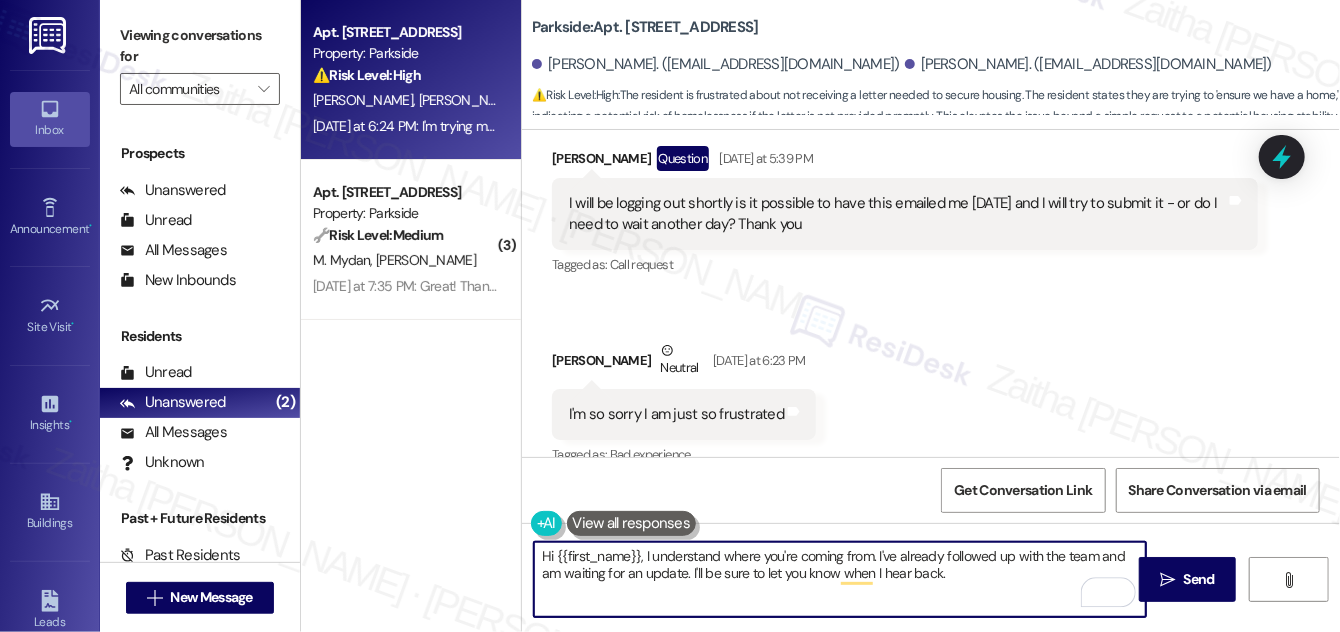 scroll, scrollTop: 10864, scrollLeft: 0, axis: vertical 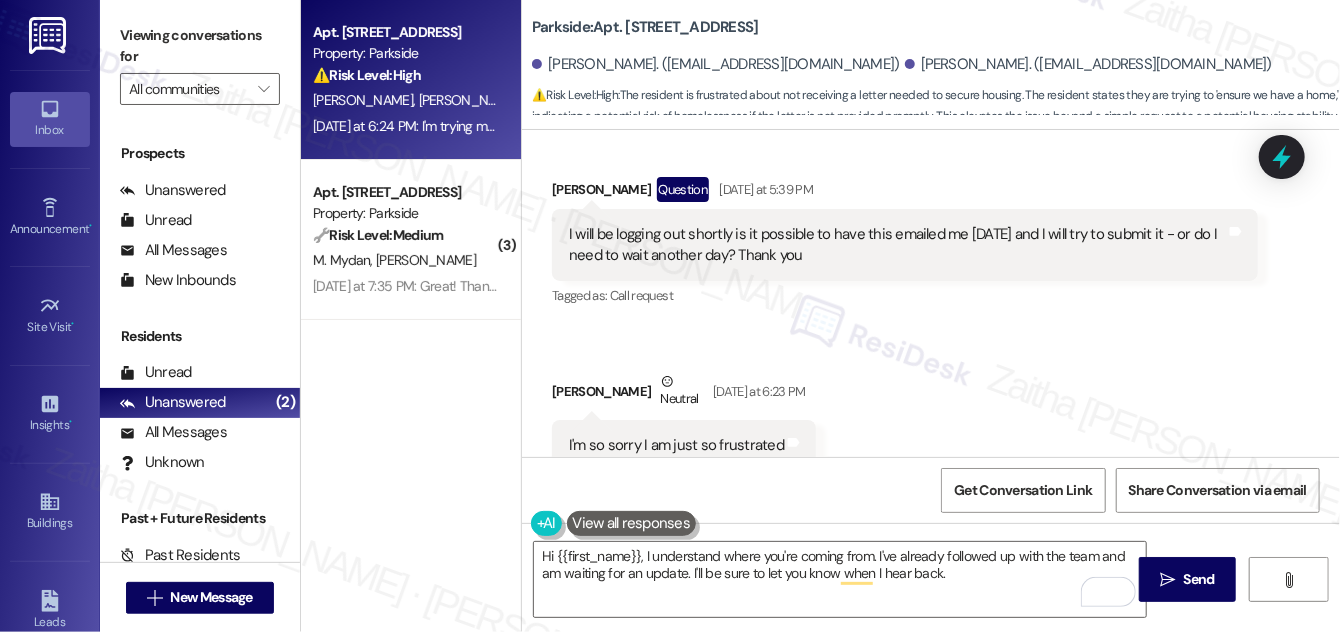 click on "[PERSON_NAME] Question [DATE] at 5:39 PM" at bounding box center (905, 193) 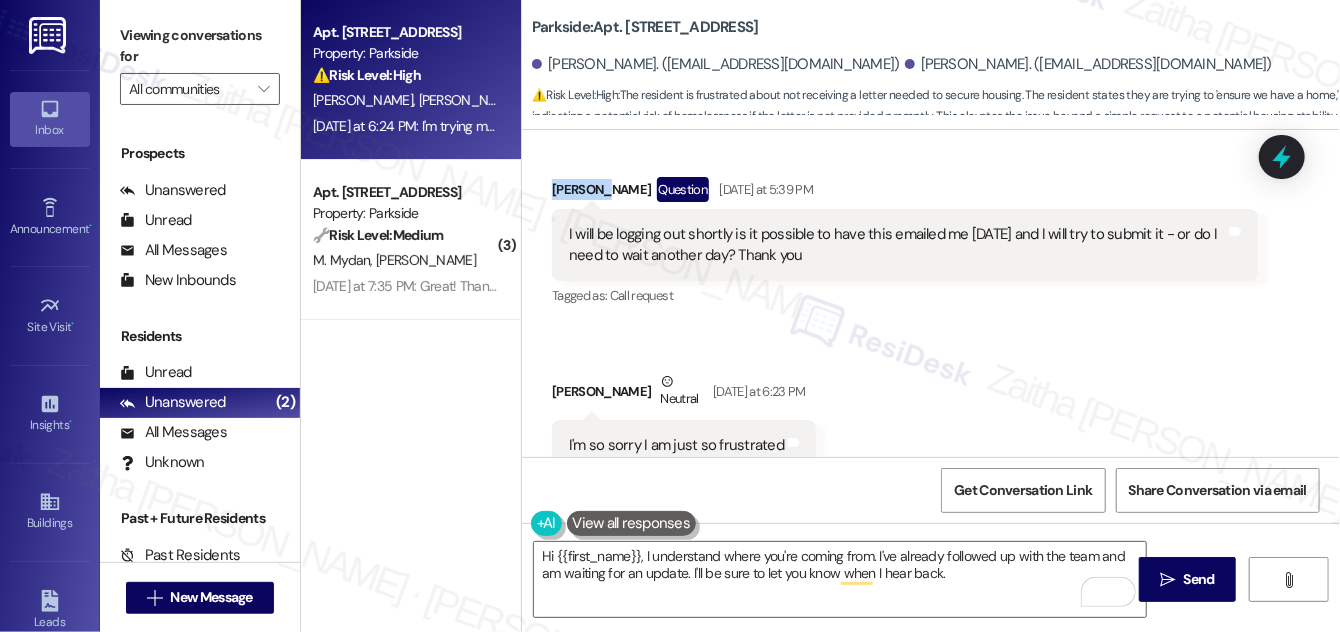 click on "[PERSON_NAME] Question [DATE] at 5:39 PM" at bounding box center (905, 193) 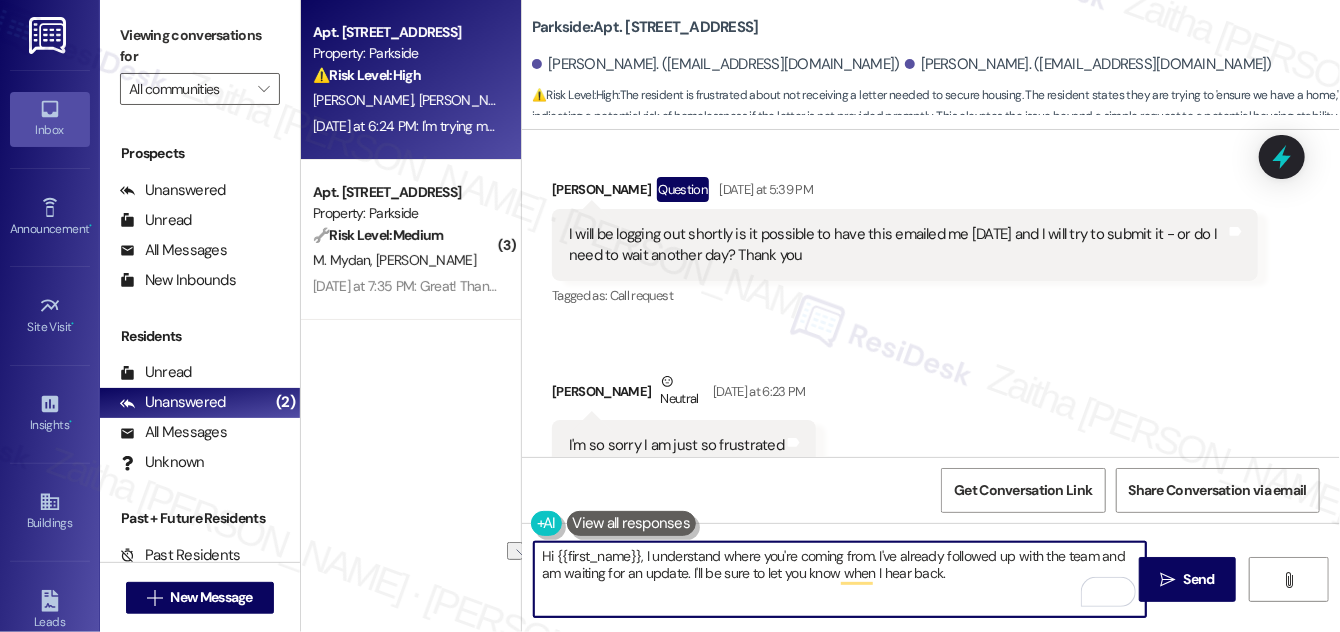 drag, startPoint x: 640, startPoint y: 554, endPoint x: 541, endPoint y: 561, distance: 99.24717 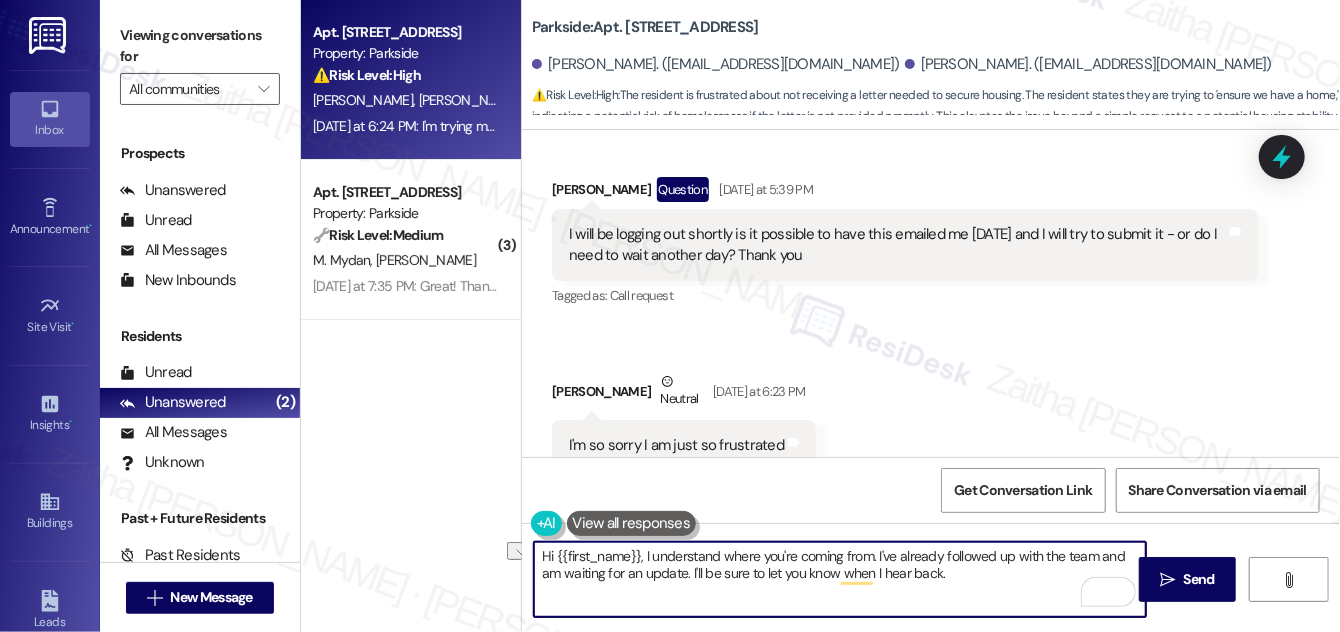 click on "Hi {{first_name}}, I understand where you're coming from. I've already followed up with the team and am waiting for an update. I'll be sure to let you know when I hear back." at bounding box center (840, 579) 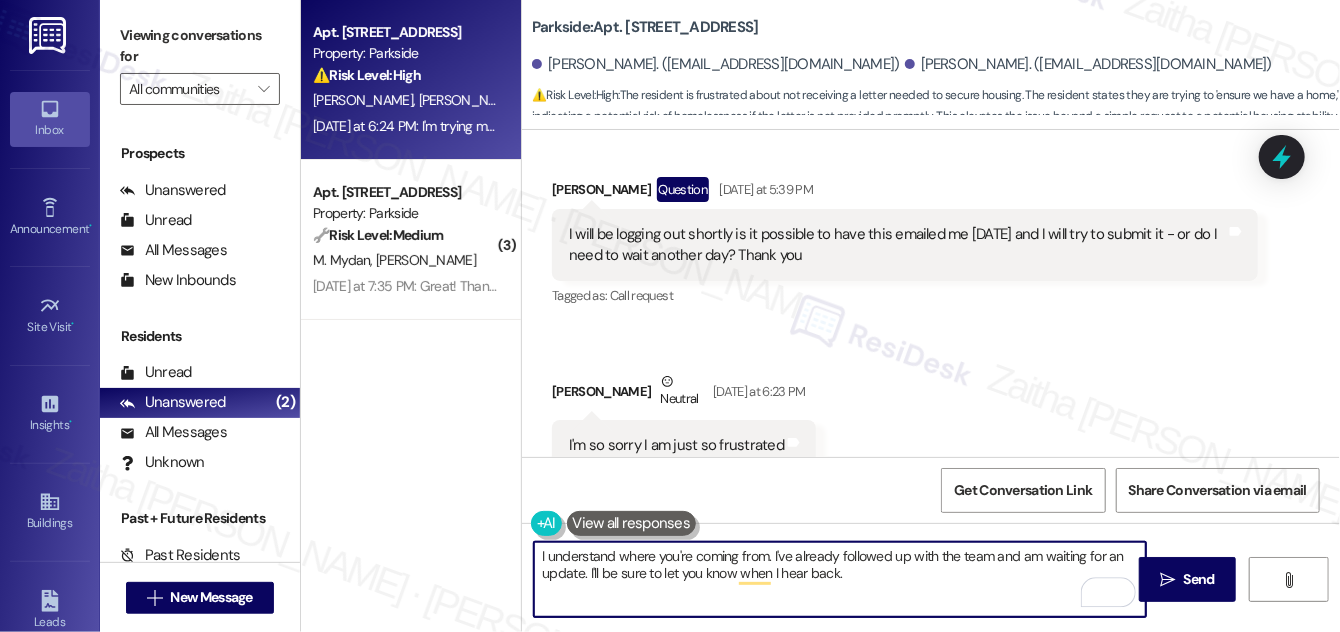 click on "I understand where you're coming from. I've already followed up with the team and am waiting for an update. I'll be sure to let you know when I hear back." at bounding box center (840, 579) 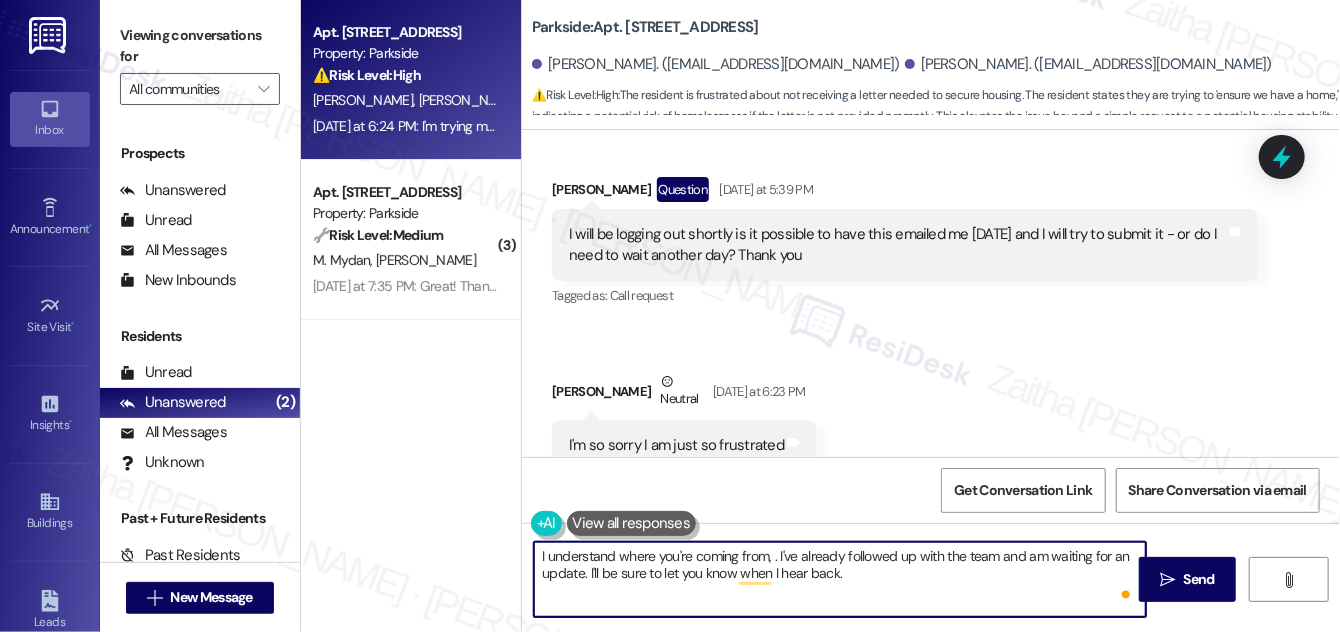 paste on "[PERSON_NAME]" 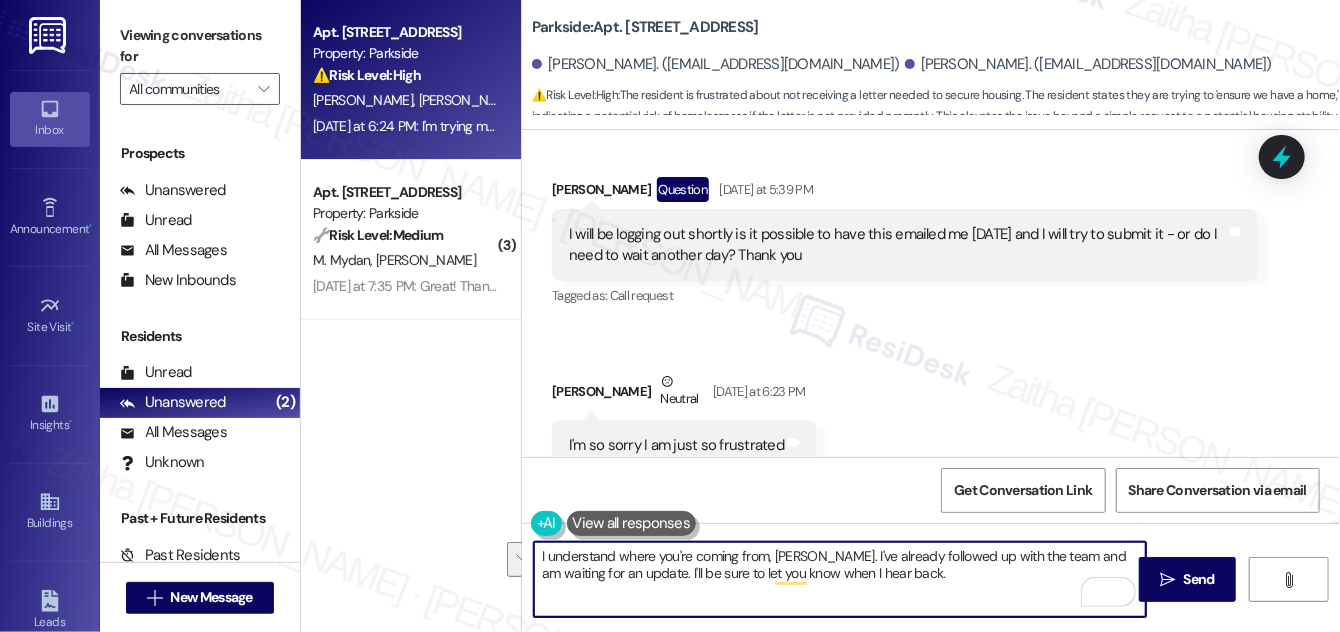 drag, startPoint x: 880, startPoint y: 575, endPoint x: 538, endPoint y: 558, distance: 342.42224 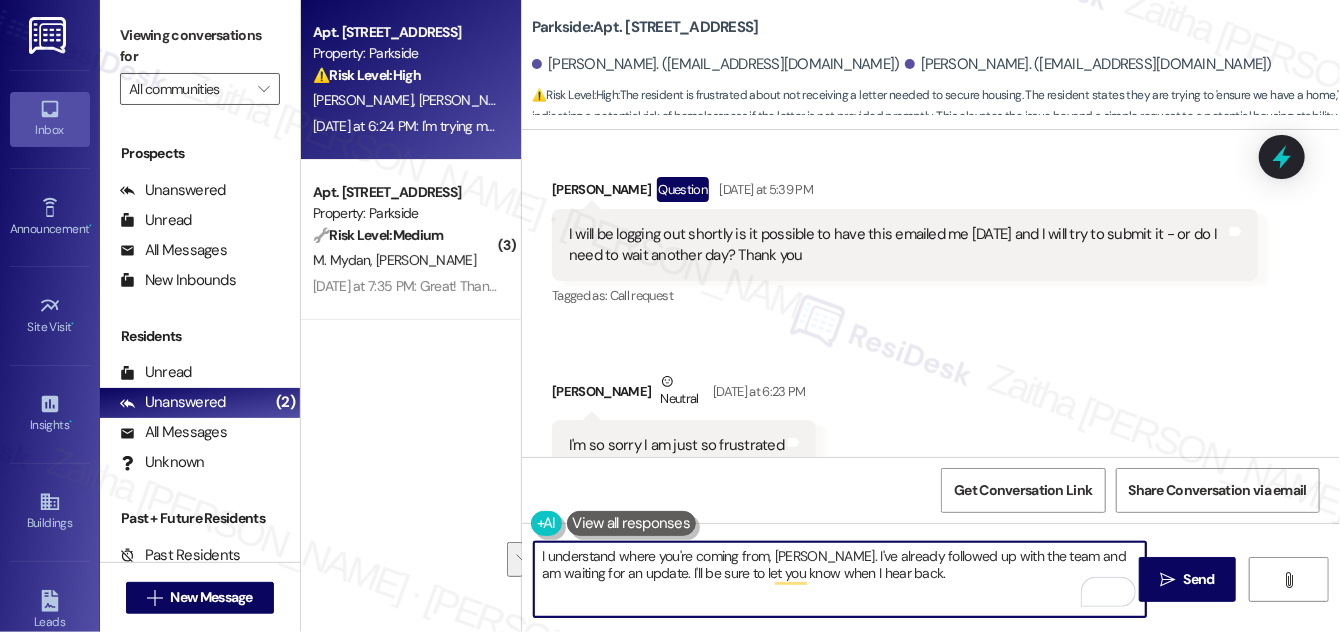 click on "I understand where you're coming from, [PERSON_NAME]. I've already followed up with the team and am waiting for an update. I'll be sure to let you know when I hear back." at bounding box center [840, 579] 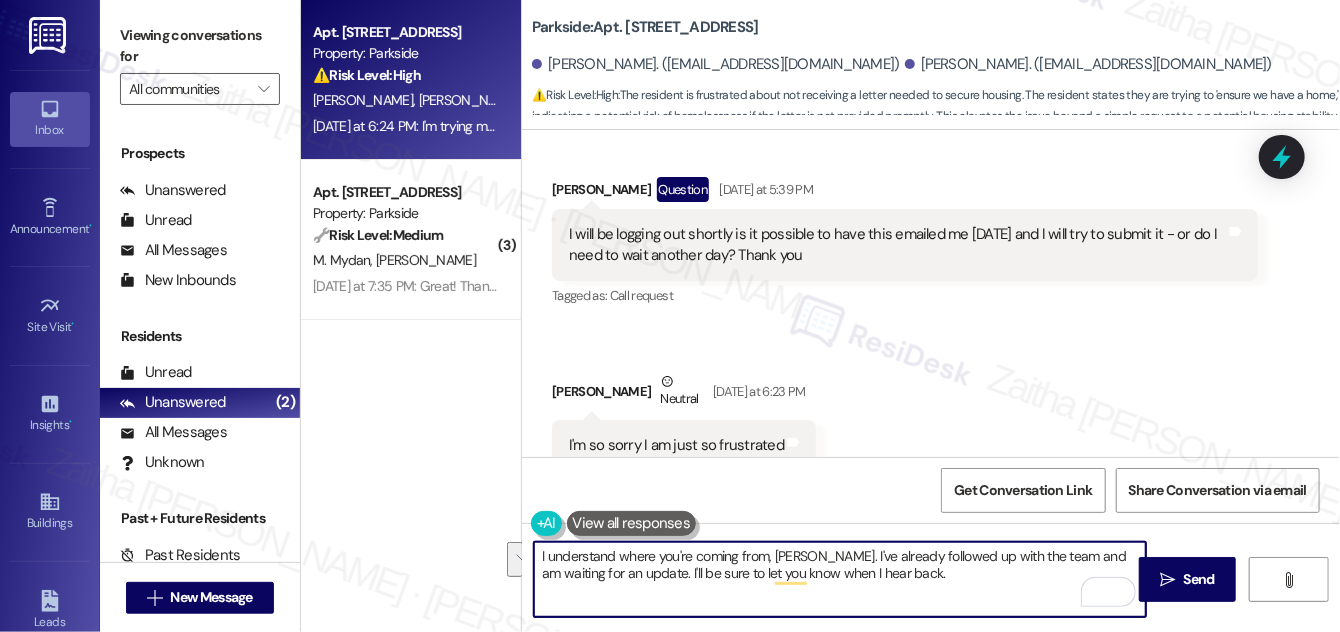 click on "I understand where you're coming from, [PERSON_NAME]. I've already followed up with the team and am waiting for an update. I'll be sure to let you know when I hear back." at bounding box center [840, 579] 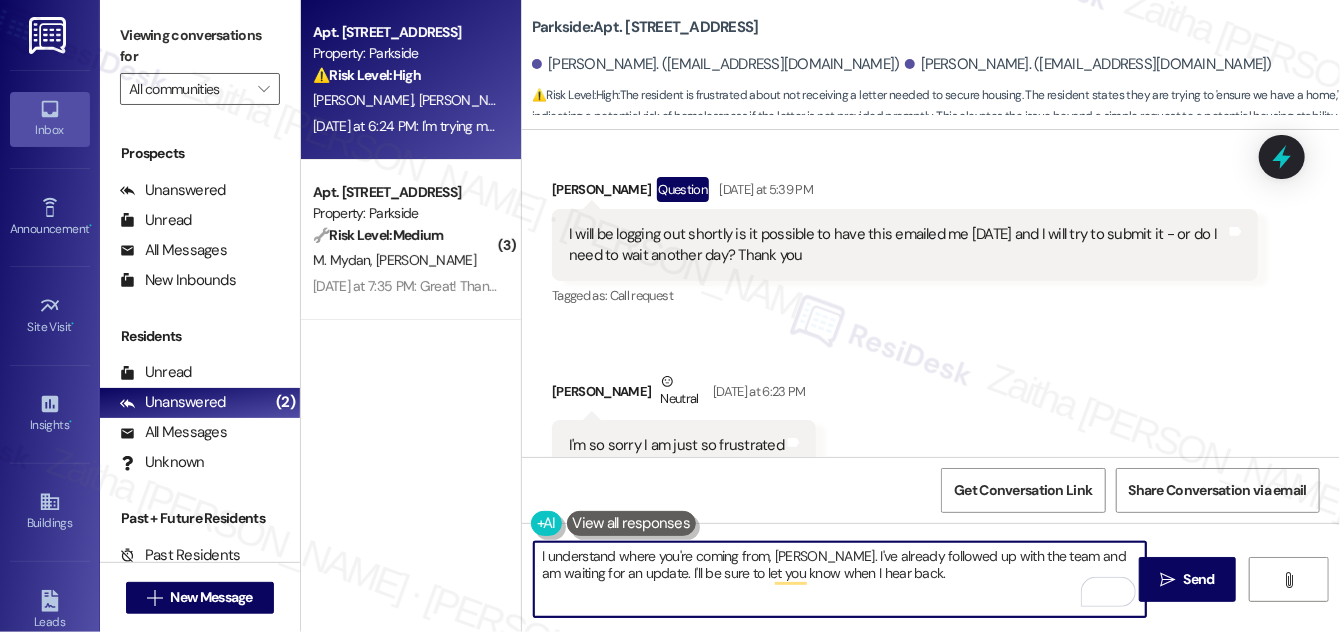 drag, startPoint x: 541, startPoint y: 556, endPoint x: 760, endPoint y: 578, distance: 220.10225 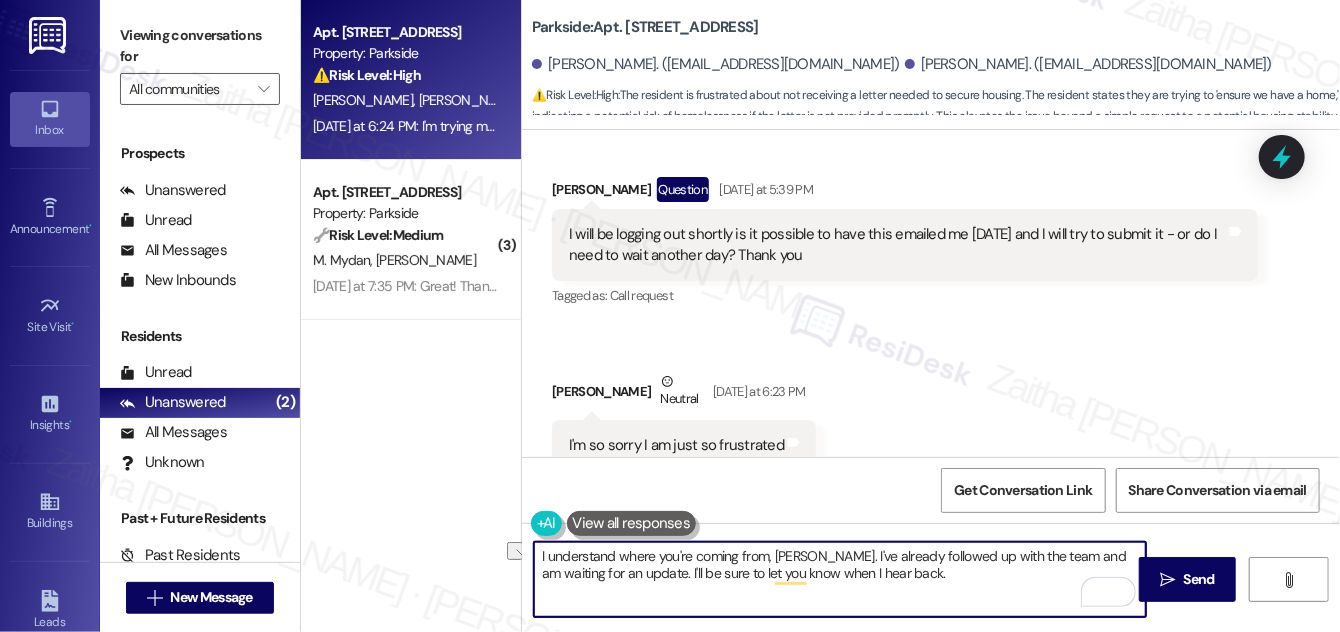 drag, startPoint x: 760, startPoint y: 578, endPoint x: 929, endPoint y: 595, distance: 169.85287 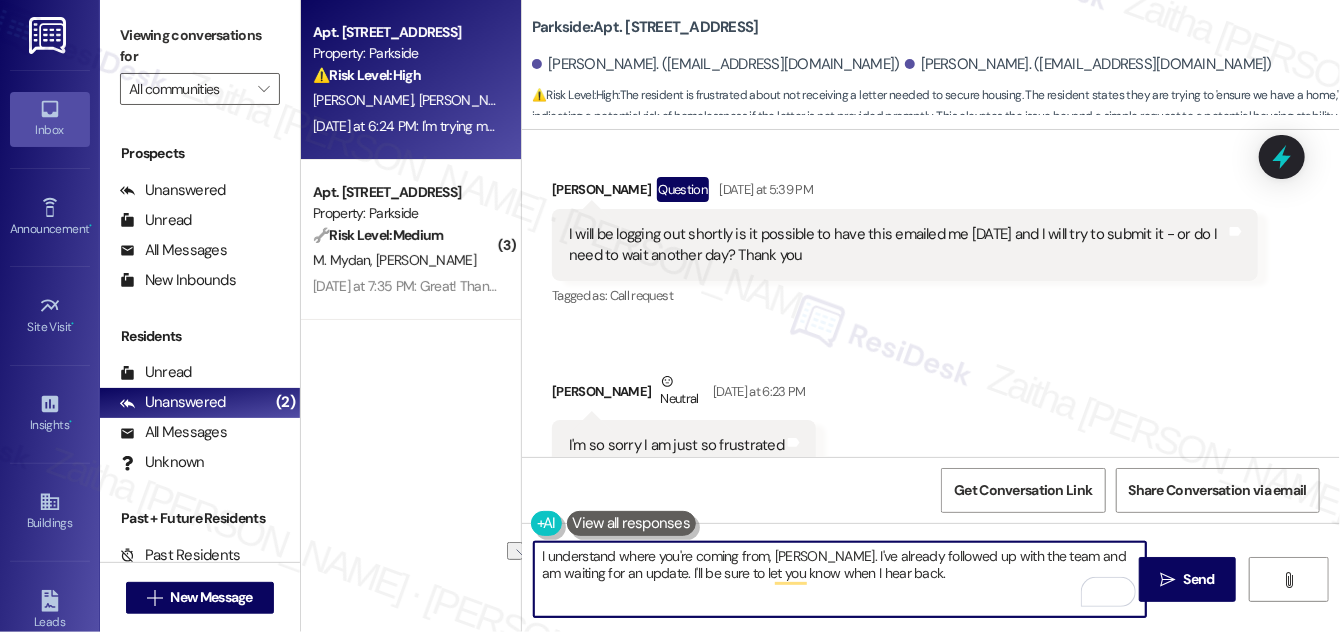 click on "I understand where you're coming from, [PERSON_NAME]. I've already followed up with the team and am waiting for an update. I'll be sure to let you know when I hear back." at bounding box center (840, 579) 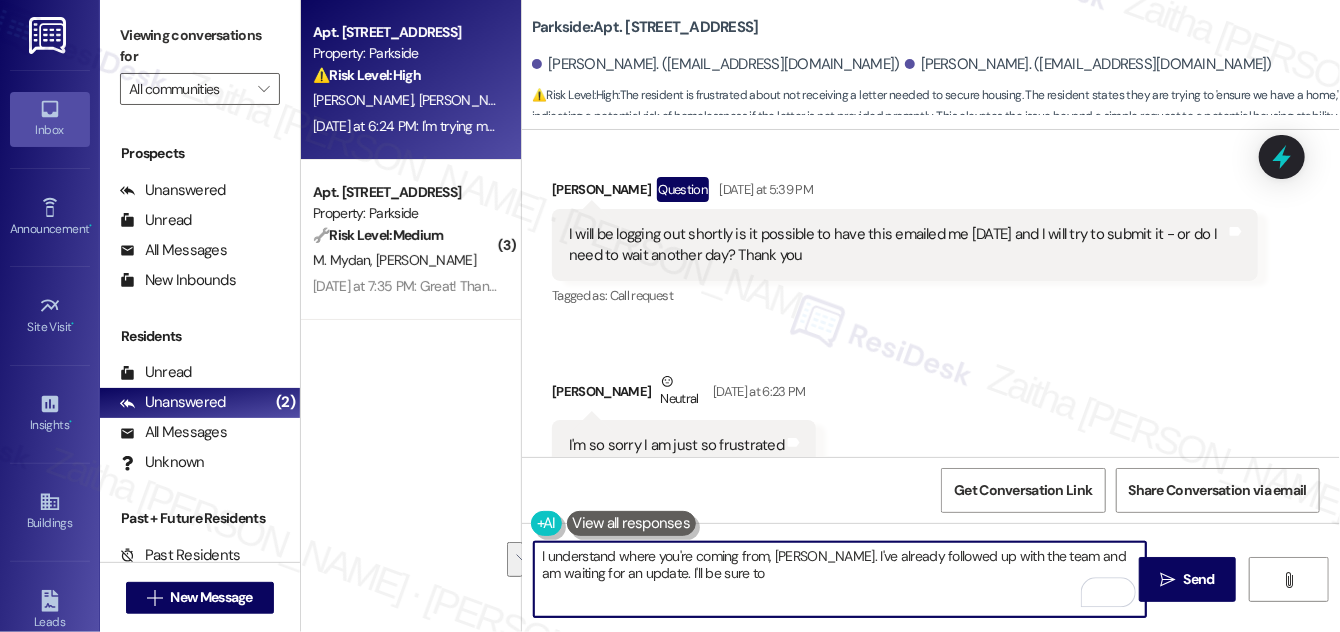 drag, startPoint x: 541, startPoint y: 556, endPoint x: 735, endPoint y: 580, distance: 195.4789 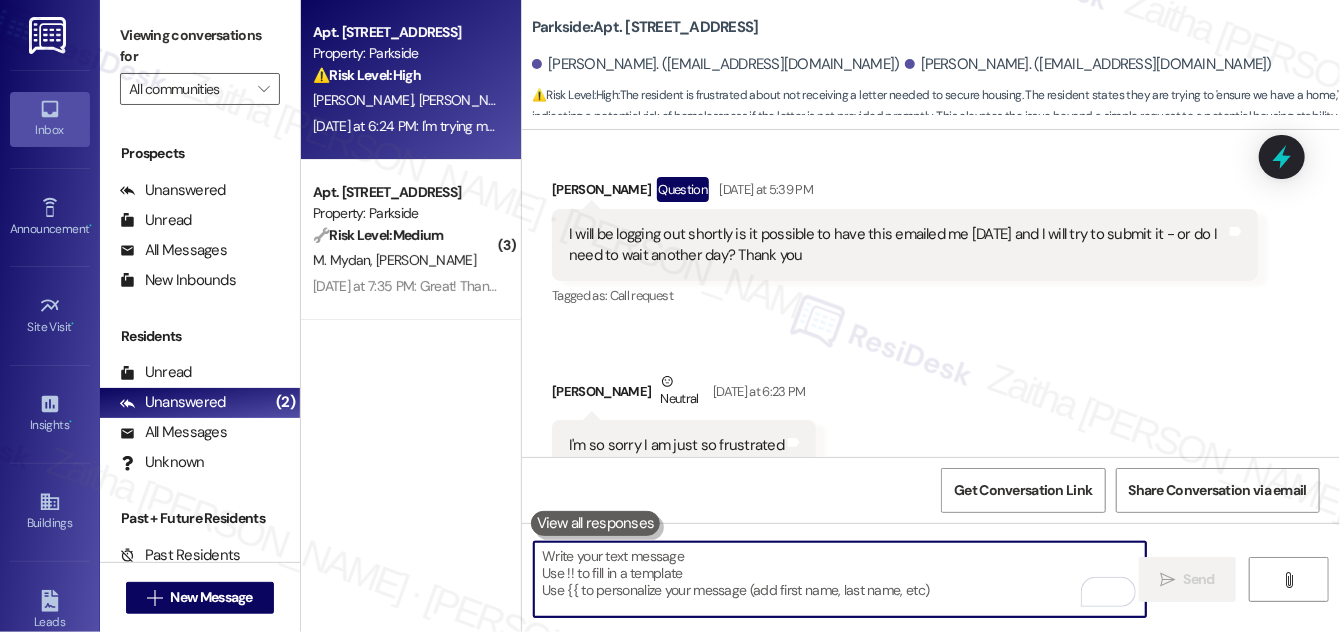 paste on "I understand where you're coming from, [PERSON_NAME]. I’ve already followed up with the team and am currently waiting for their response. I’ll keep you updated as soon as I hear back." 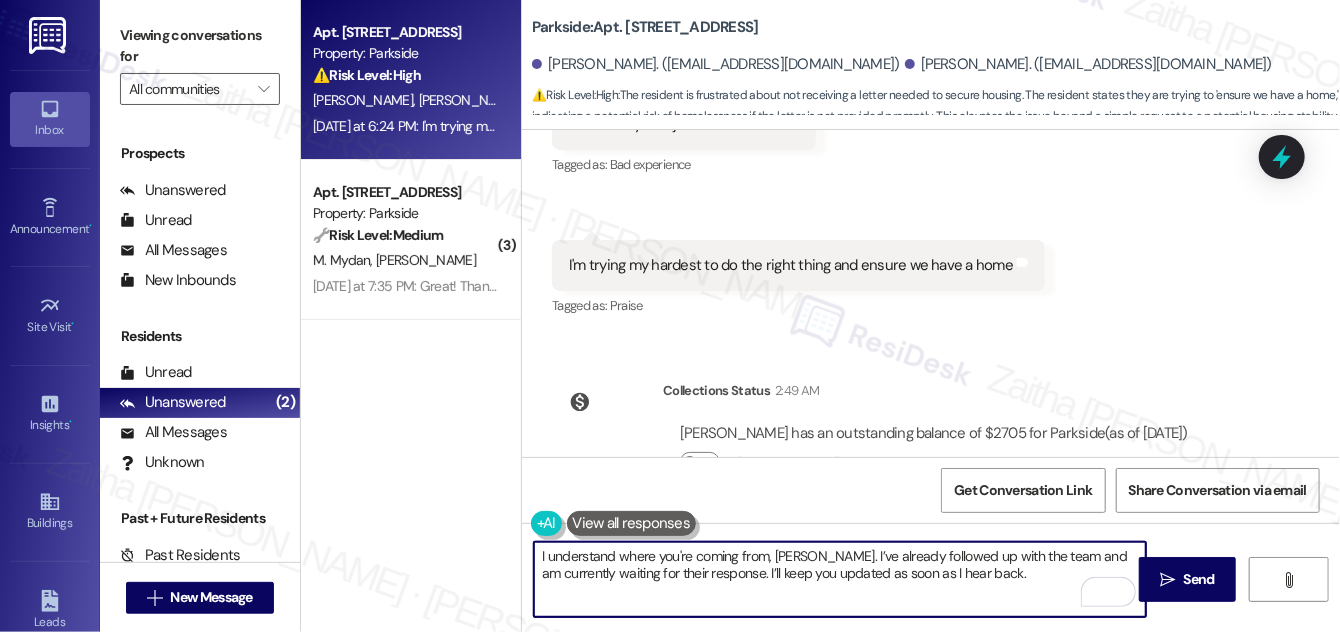scroll, scrollTop: 11228, scrollLeft: 0, axis: vertical 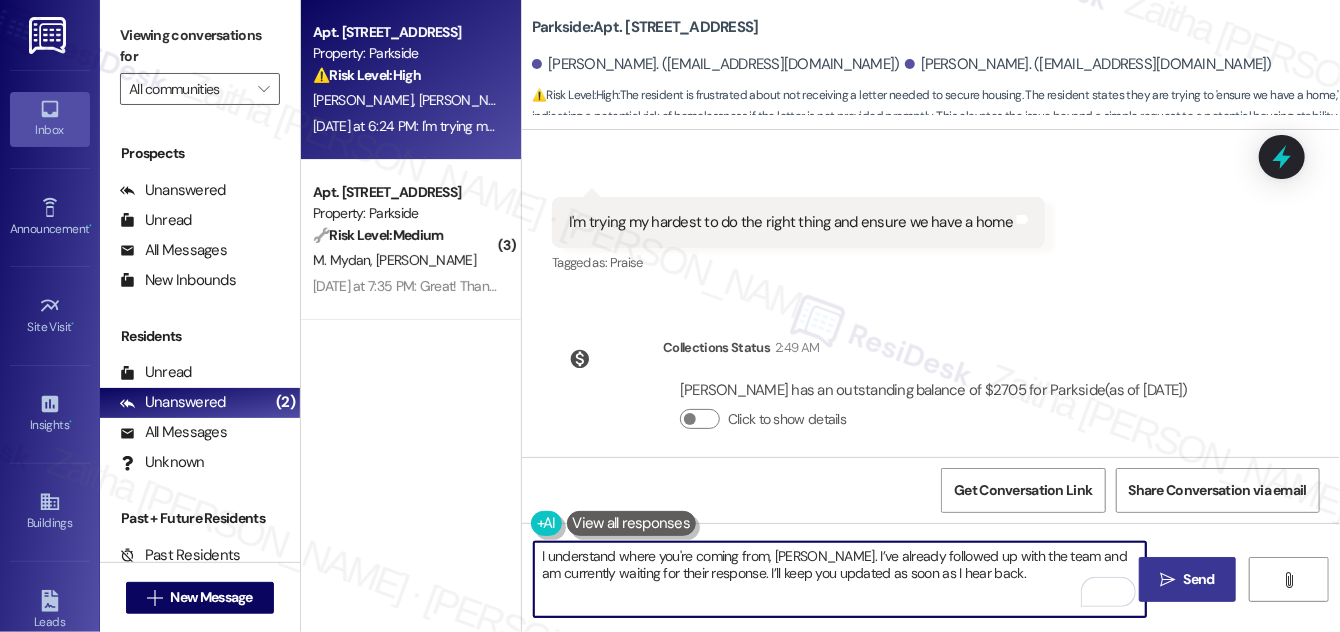 type on "I understand where you're coming from, [PERSON_NAME]. I’ve already followed up with the team and am currently waiting for their response. I’ll keep you updated as soon as I hear back." 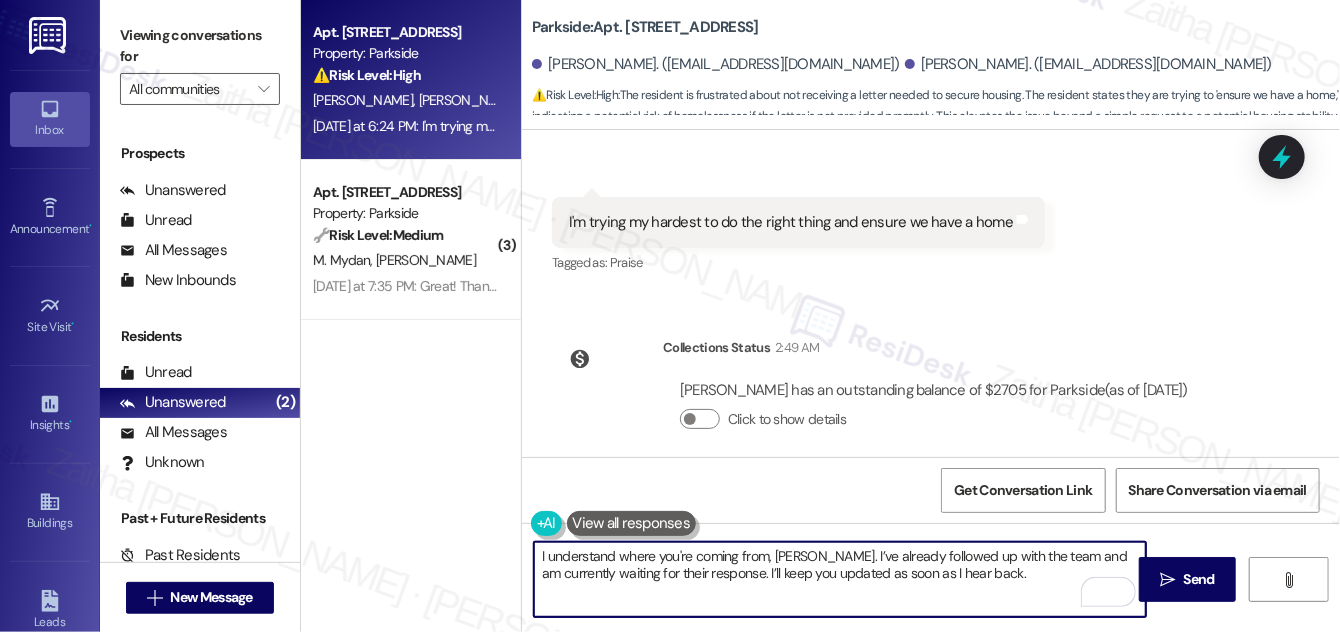drag, startPoint x: 1215, startPoint y: 579, endPoint x: 1180, endPoint y: 540, distance: 52.40229 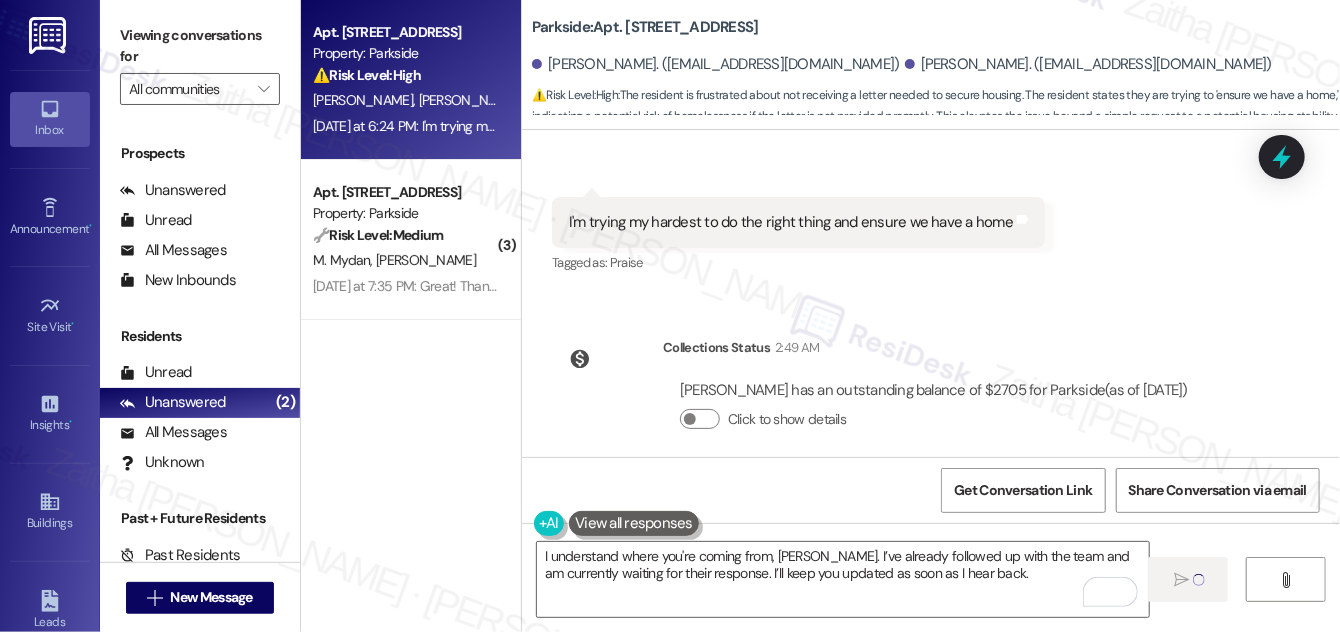 type 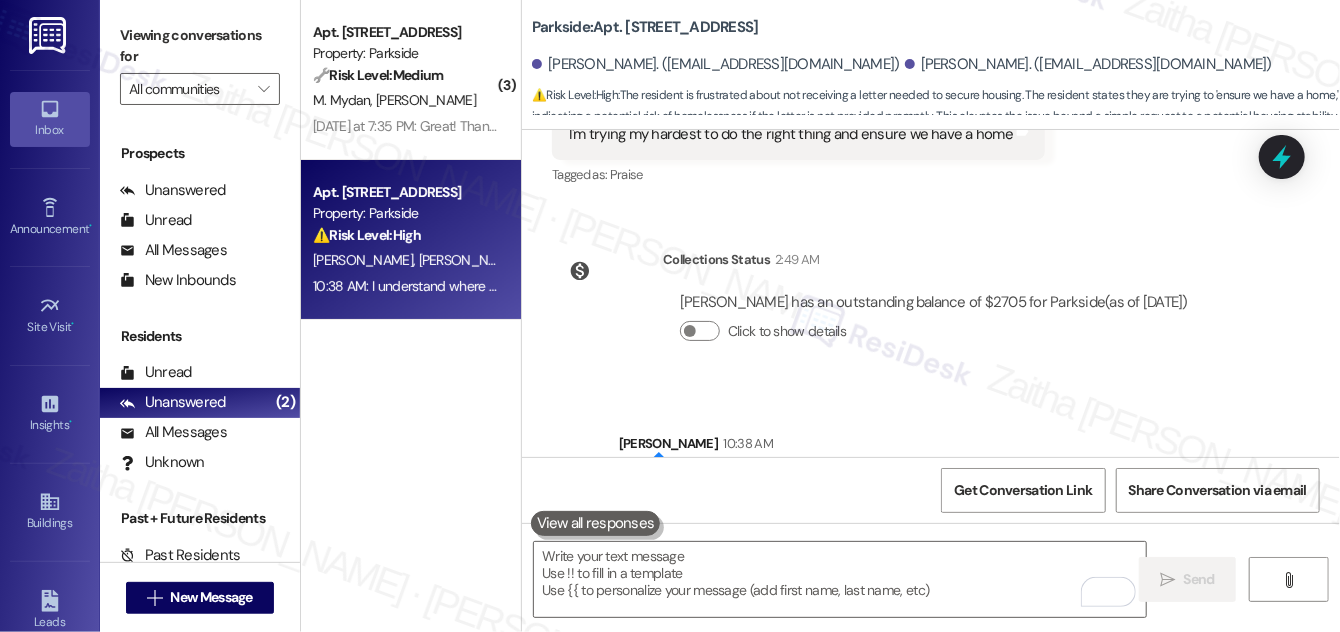 scroll, scrollTop: 11389, scrollLeft: 0, axis: vertical 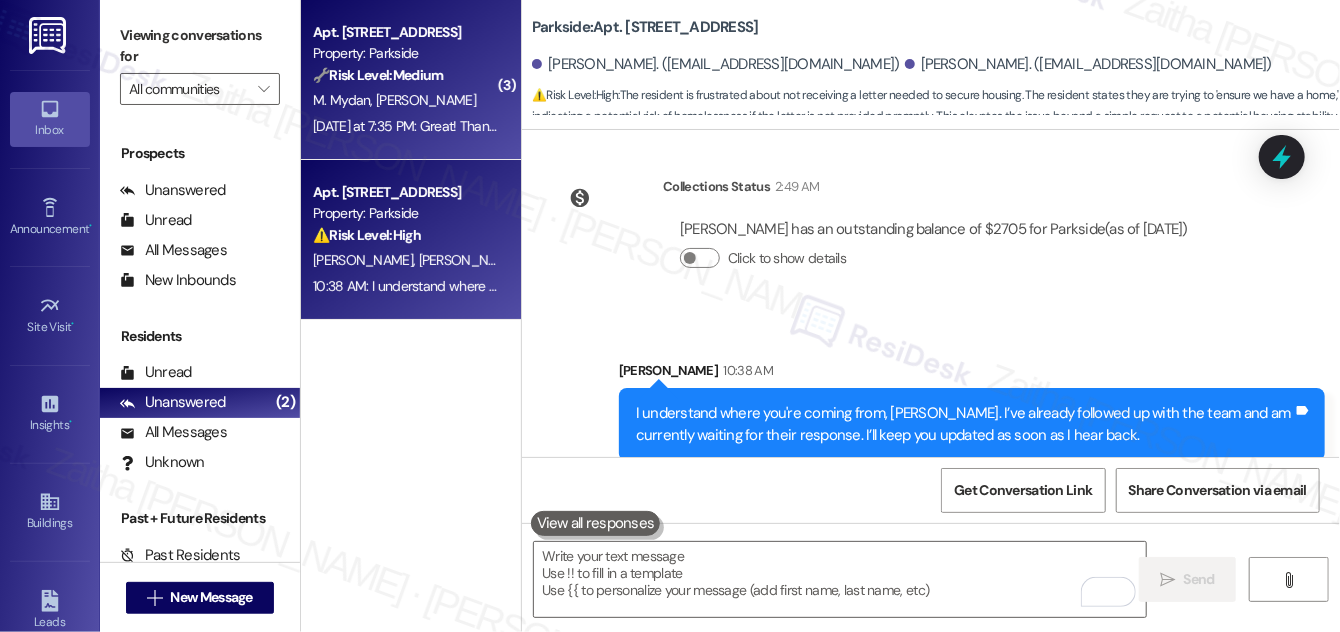 click on "M. [PERSON_NAME]" at bounding box center [405, 100] 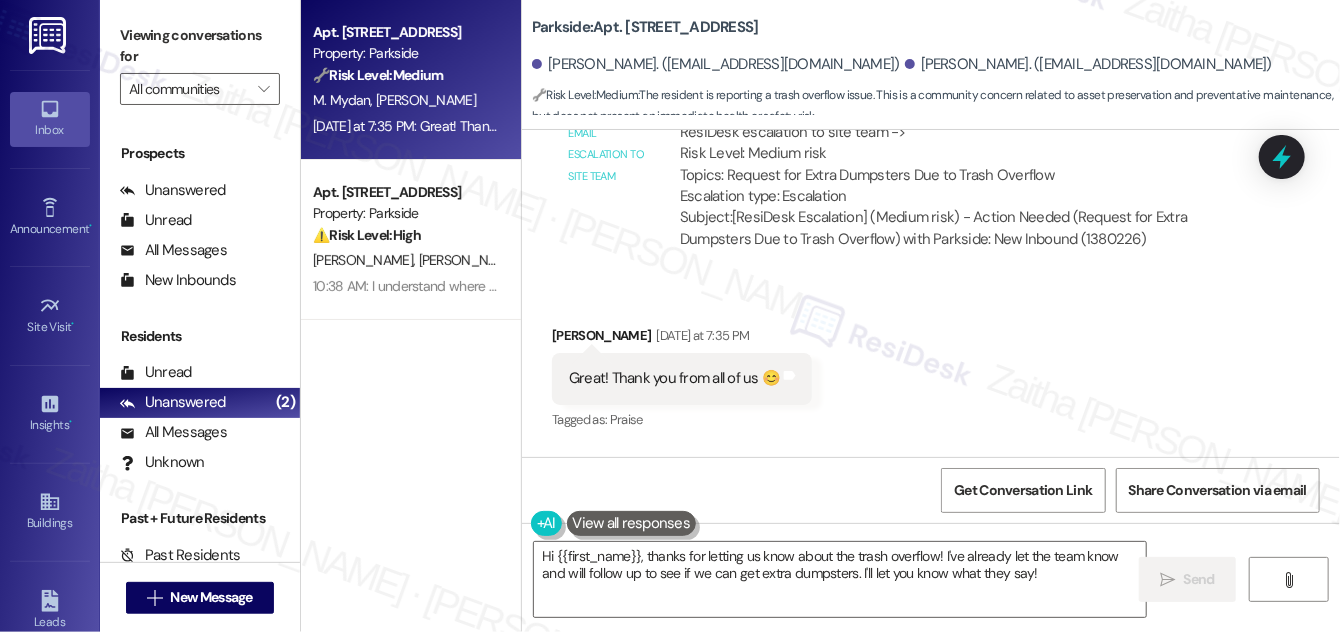scroll, scrollTop: 8425, scrollLeft: 0, axis: vertical 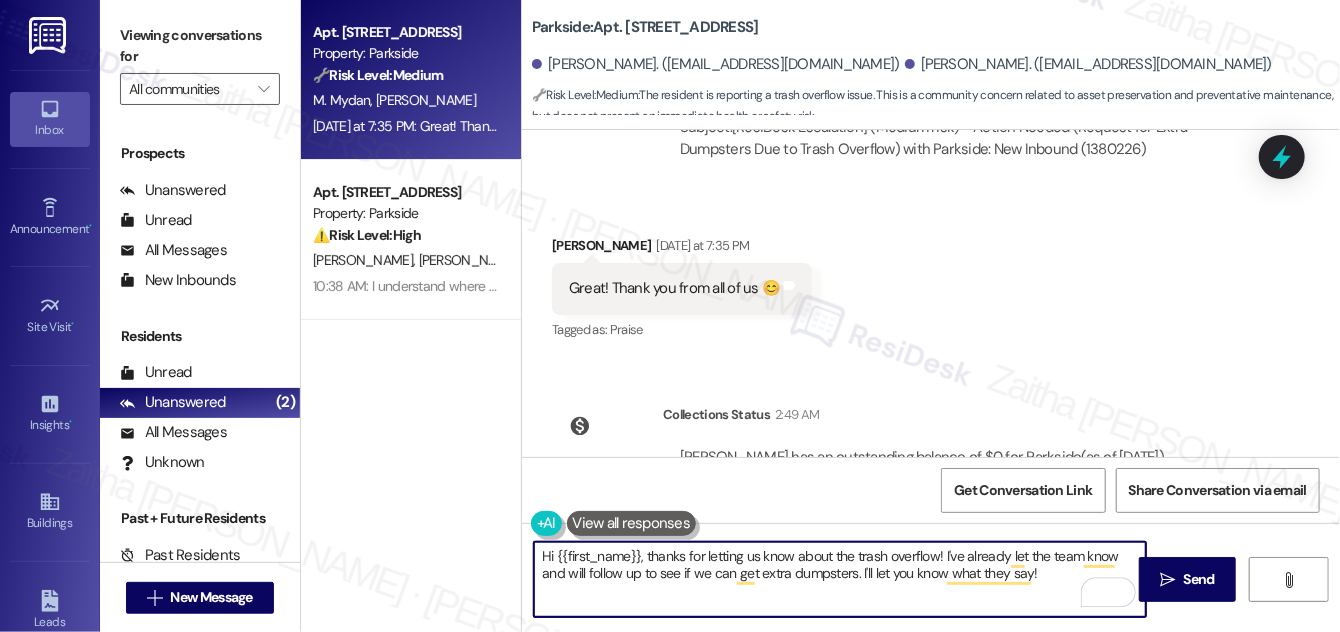 drag, startPoint x: 540, startPoint y: 556, endPoint x: 1041, endPoint y: 602, distance: 503.10733 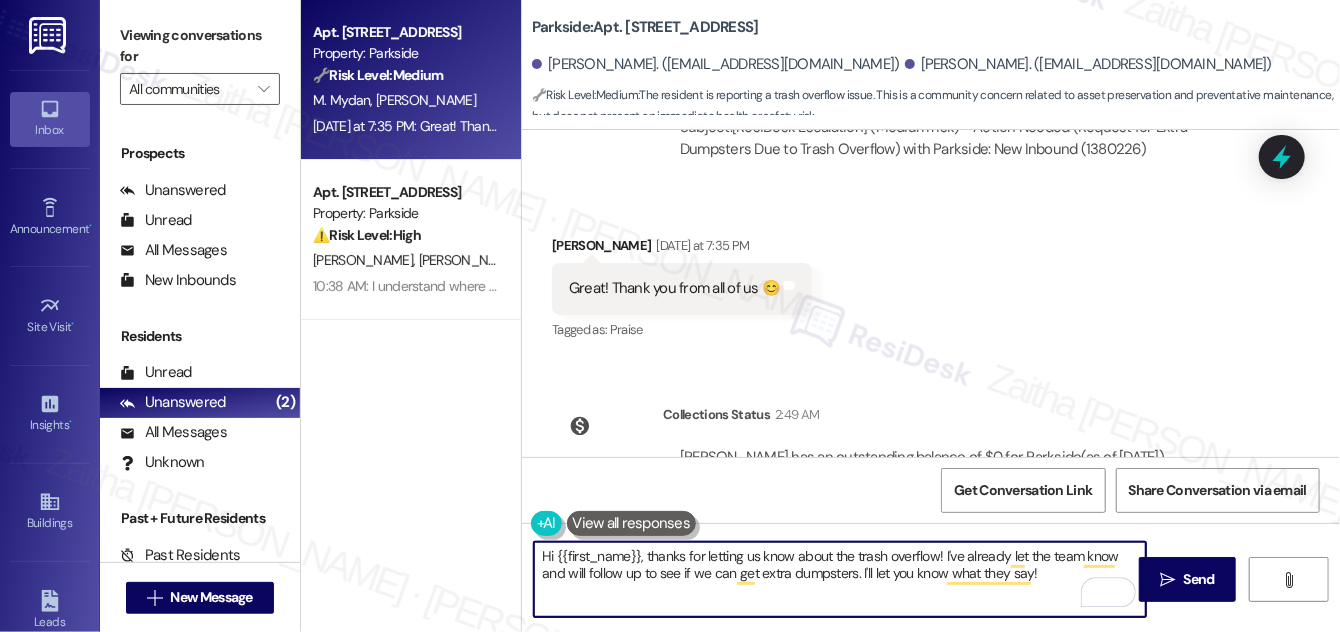 click on "Hi {{first_name}}, thanks for letting us know about the trash overflow! I've already let the team know and will follow up to see if we can get extra dumpsters. I'll let you know what they say!" at bounding box center [840, 579] 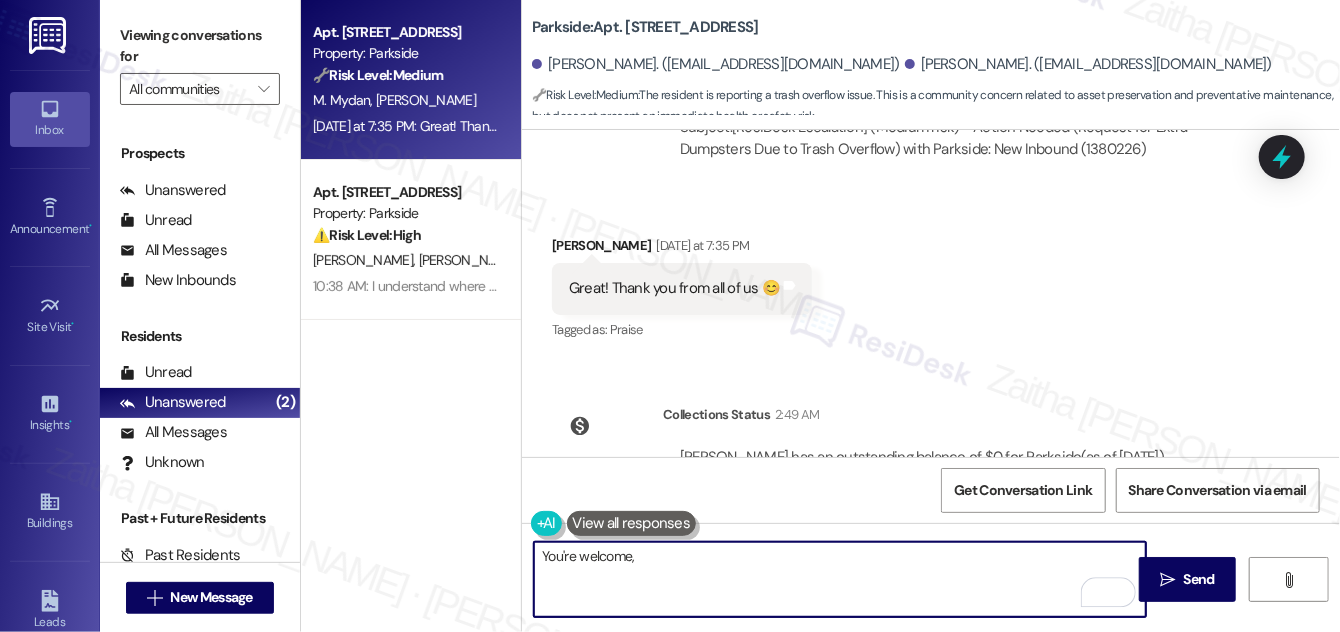 click on "[PERSON_NAME] [DATE] at 7:35 PM" at bounding box center [682, 249] 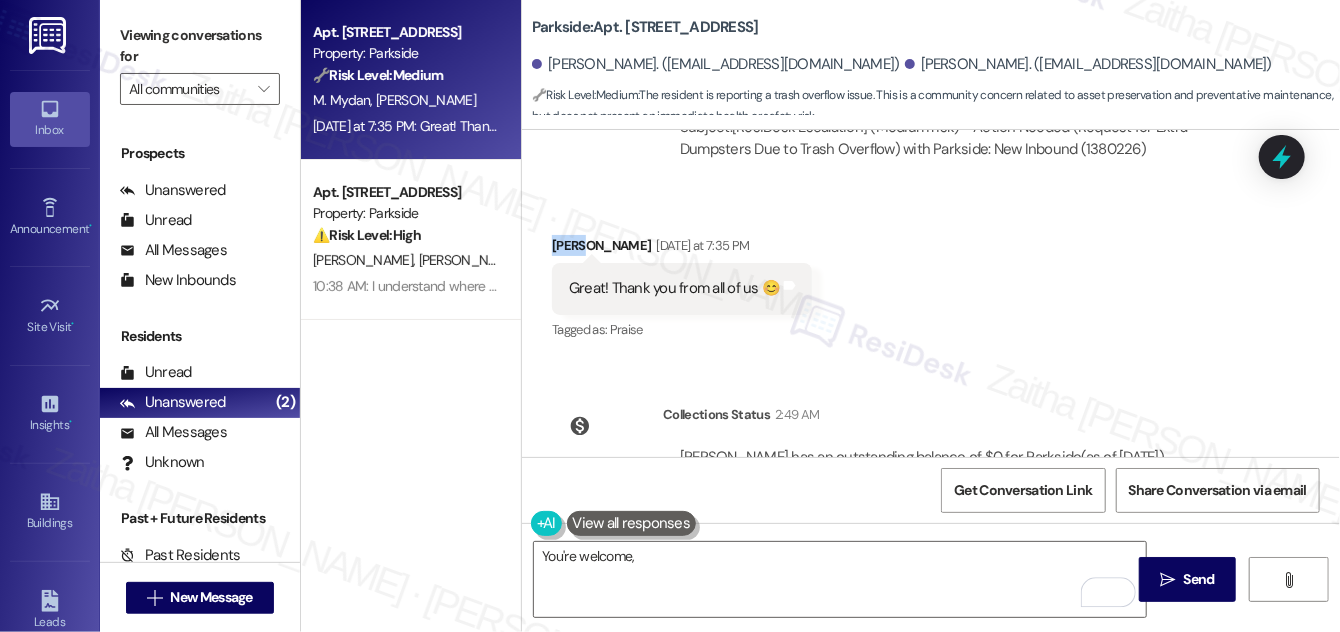 click on "[PERSON_NAME] [DATE] at 7:35 PM" at bounding box center [682, 249] 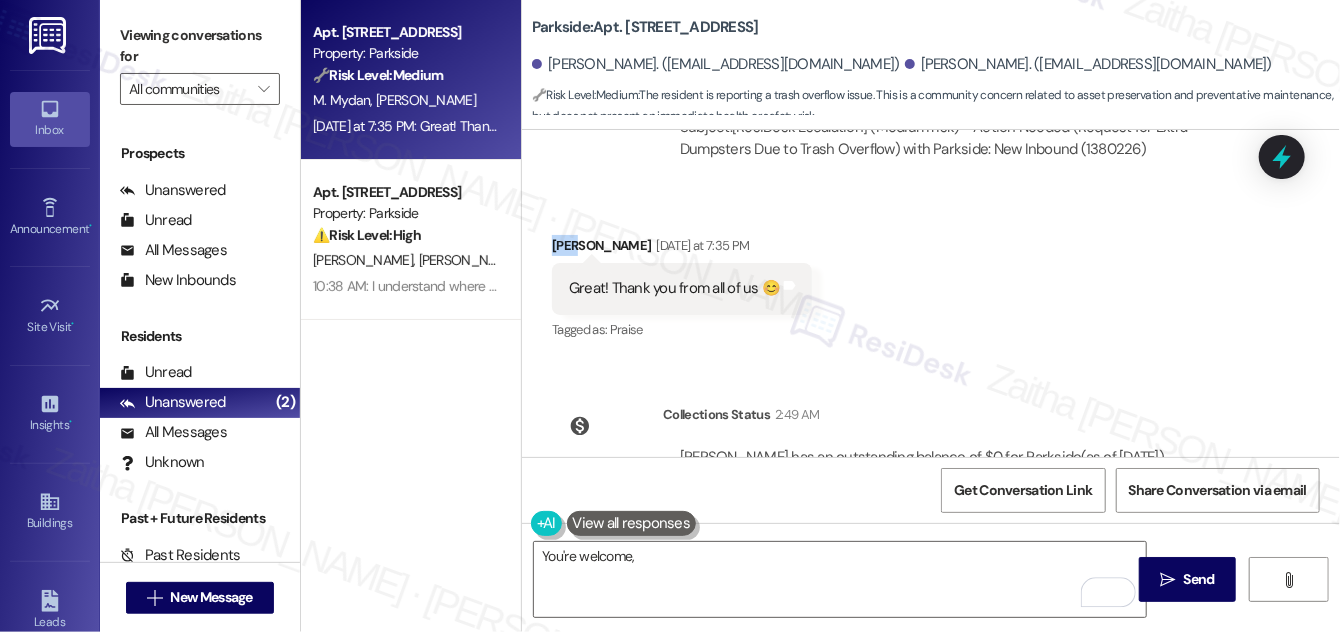 copy on "Mark" 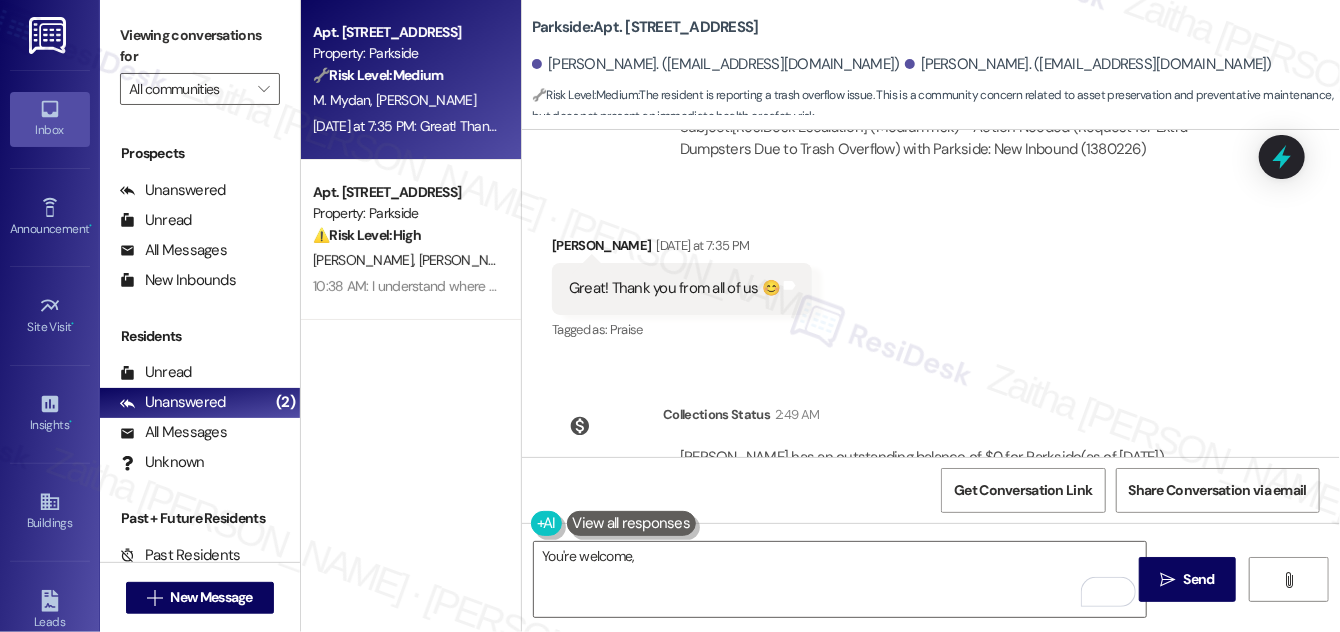 click on "Great! Thank you from all of us 😊 Tags and notes" at bounding box center [682, 288] 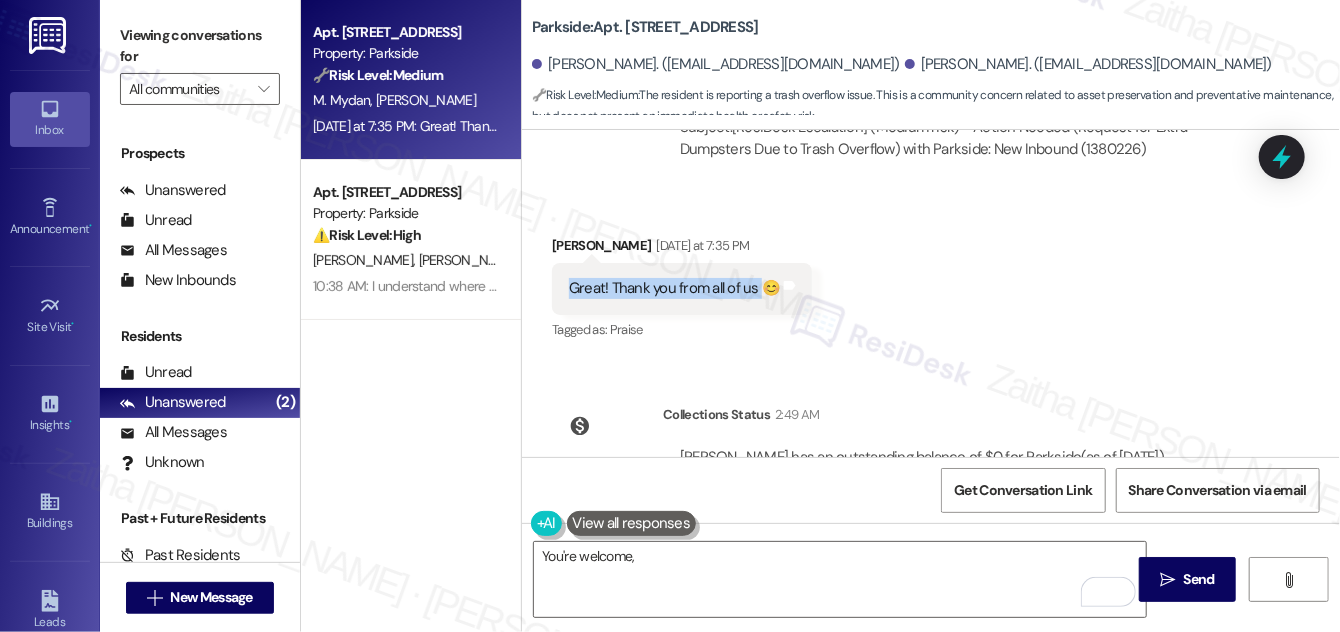 drag, startPoint x: 556, startPoint y: 204, endPoint x: 757, endPoint y: 210, distance: 201.08954 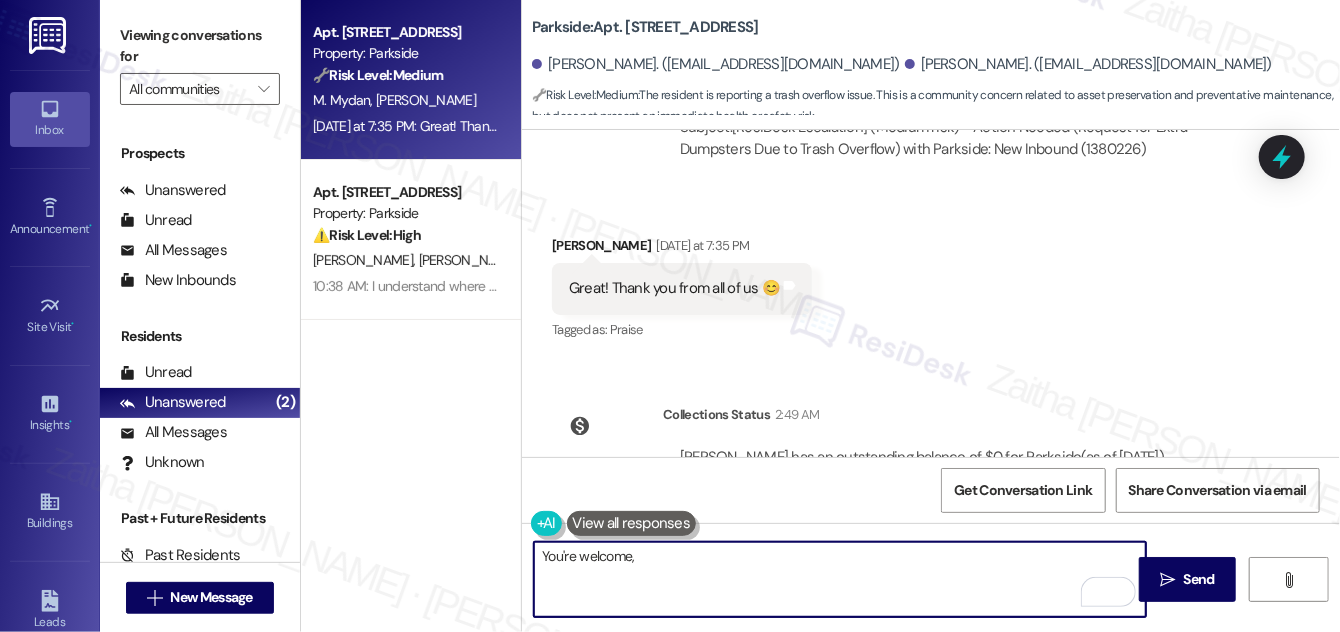 click on "You're welcome," at bounding box center [840, 579] 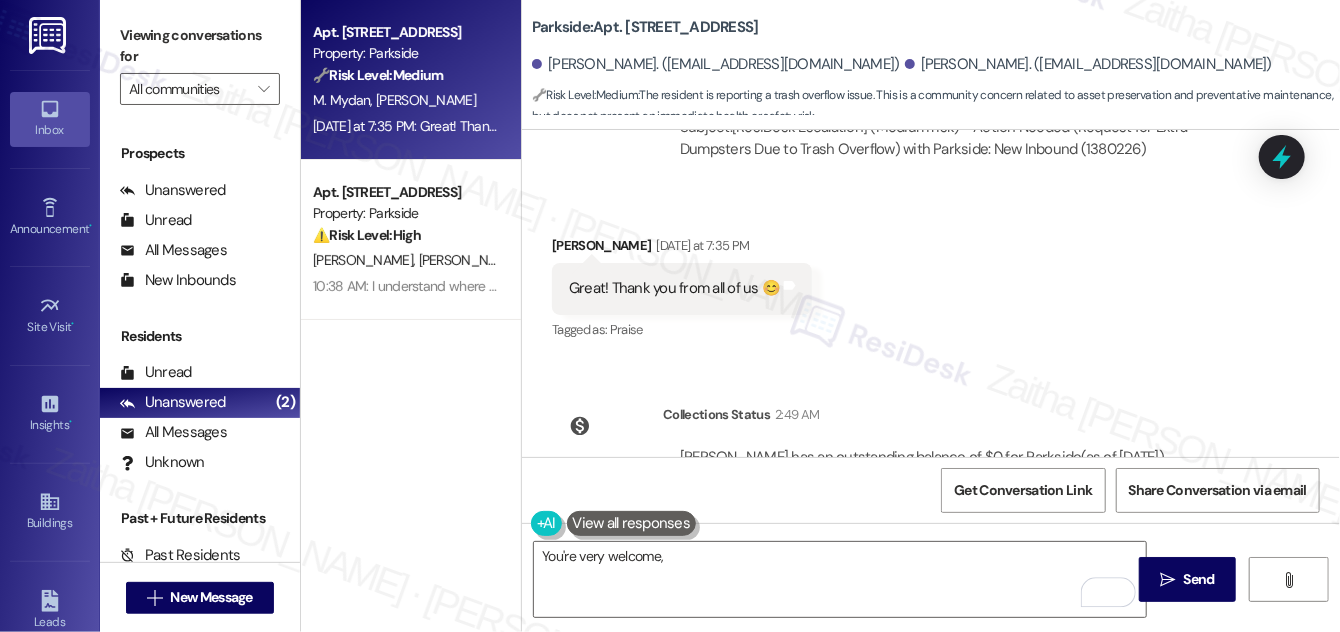 click on "[PERSON_NAME] [DATE] at 7:35 PM" at bounding box center (682, 249) 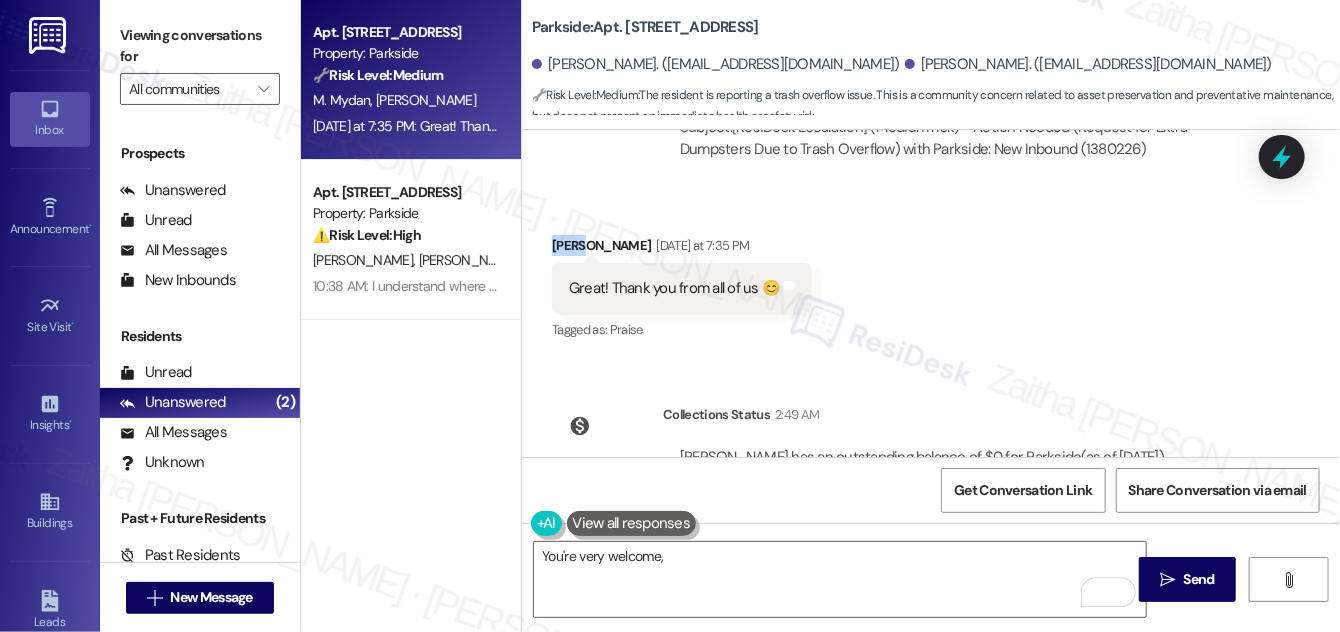 click on "[PERSON_NAME] [DATE] at 7:35 PM" at bounding box center [682, 249] 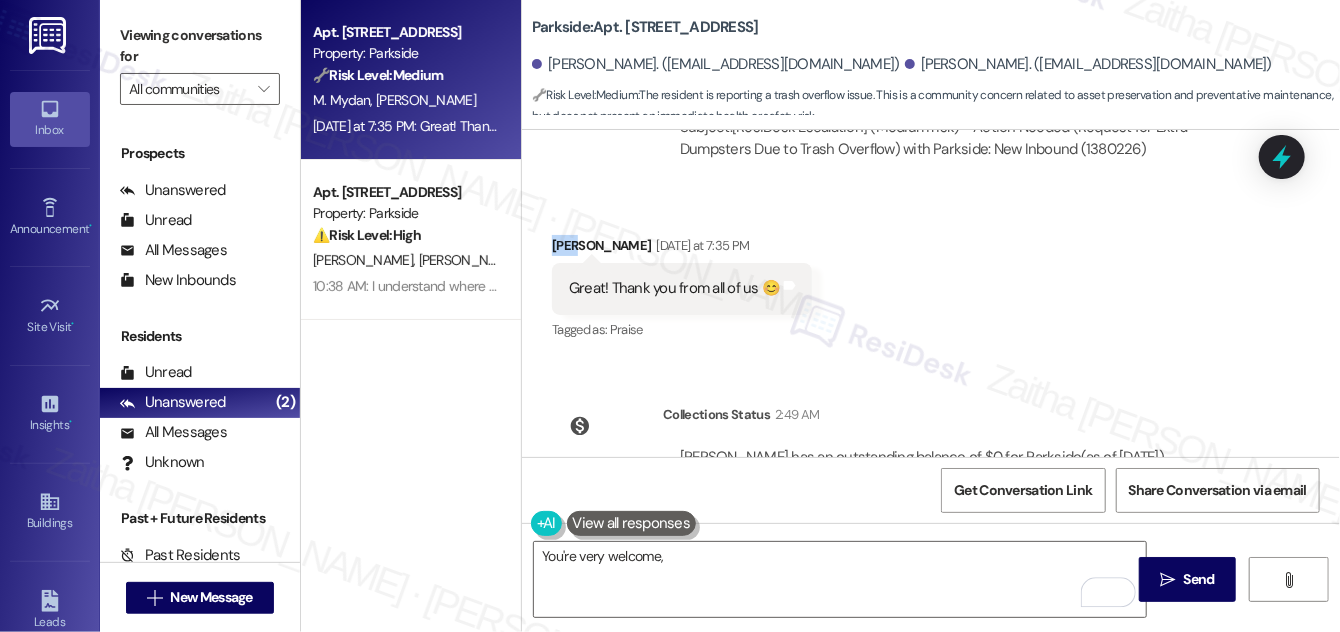 copy on "Mark" 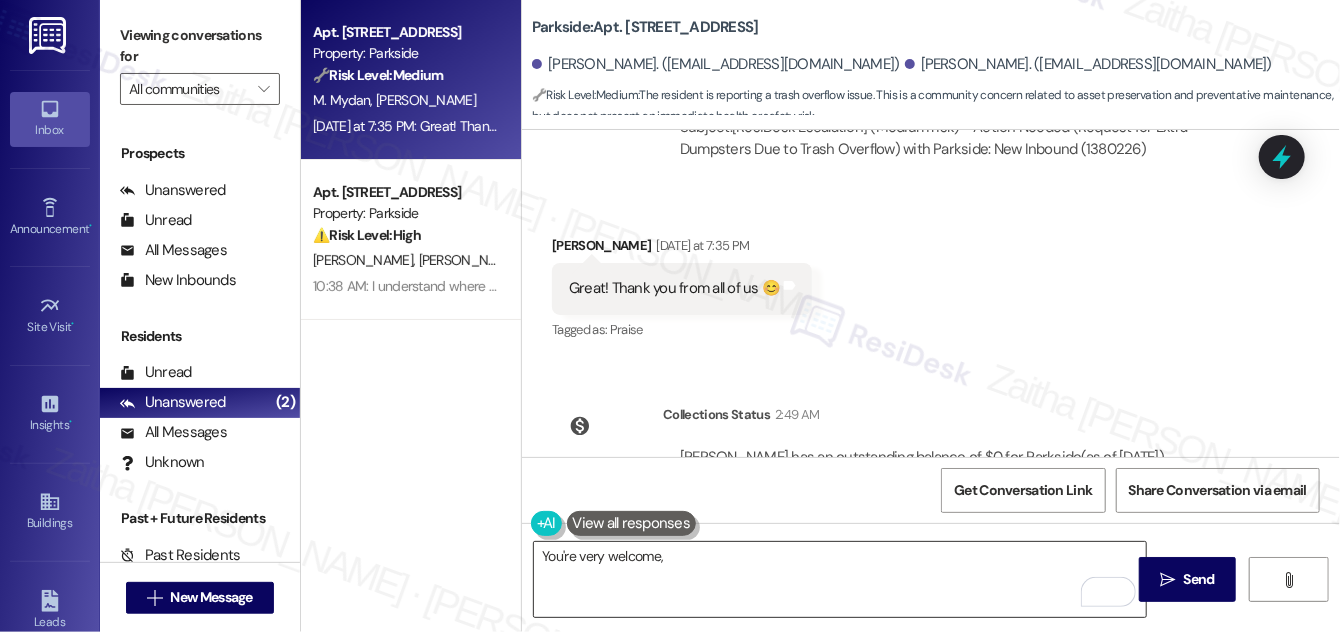 click on "You're very welcome," at bounding box center [840, 579] 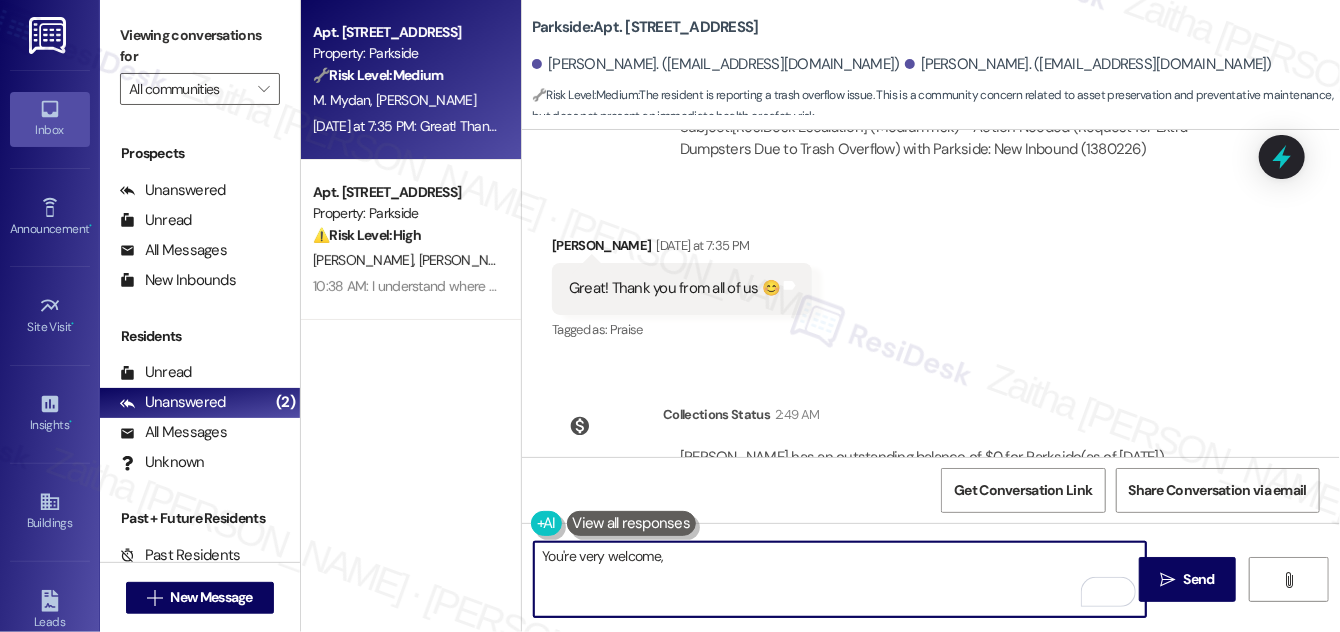 paste on "Mark" 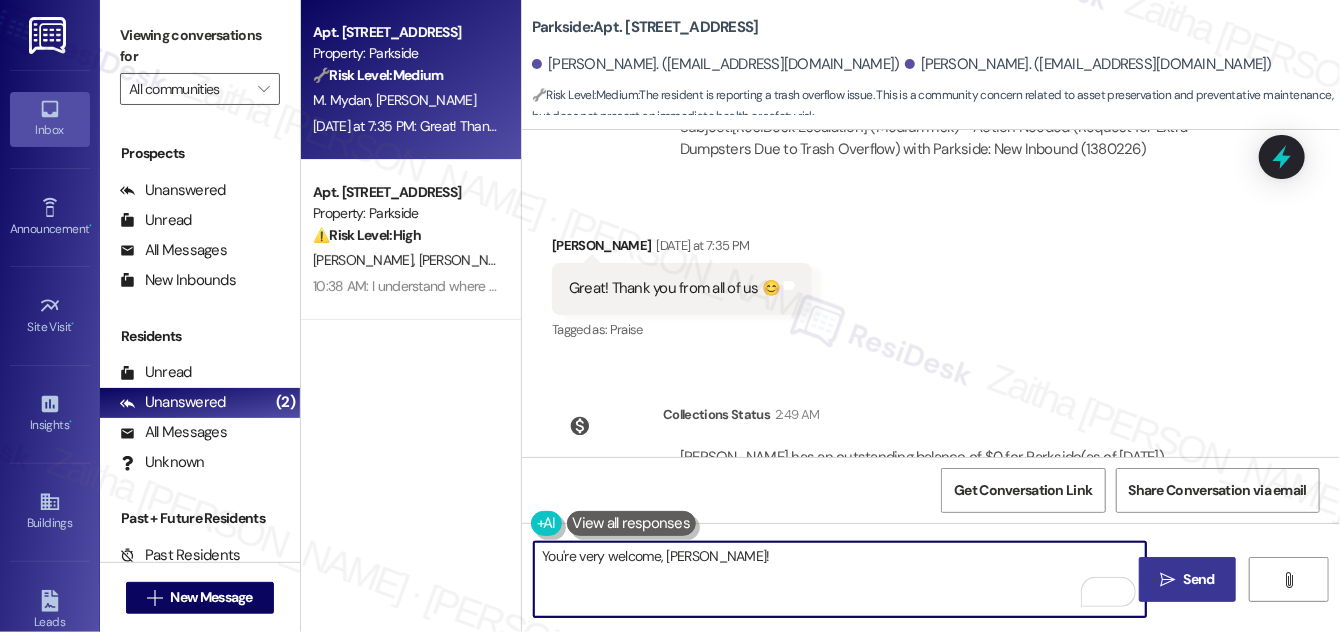 type on "You're very welcome, [PERSON_NAME]!" 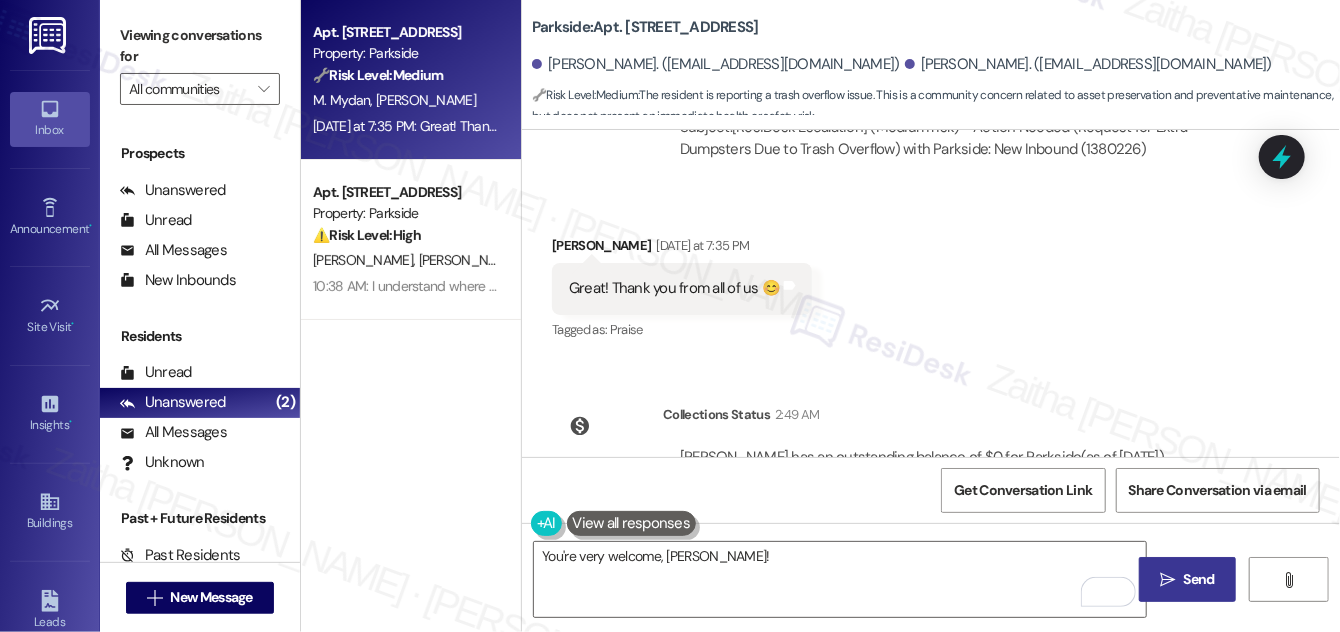 click on "Send" at bounding box center [1199, 579] 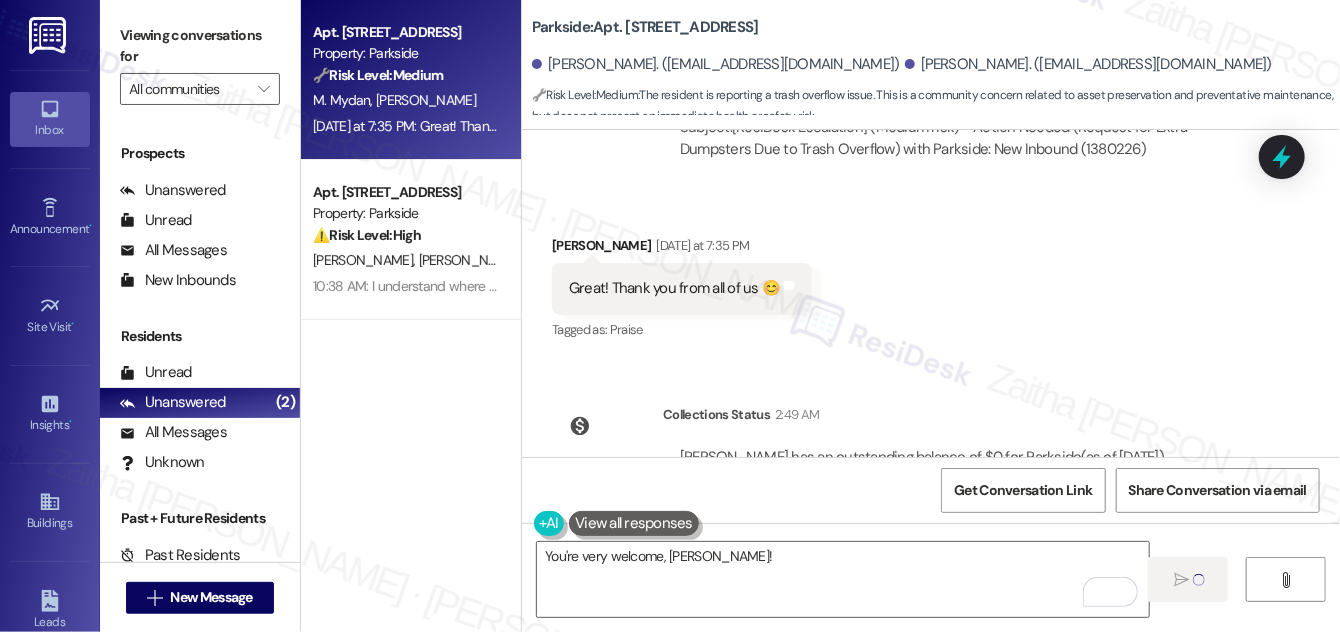 type 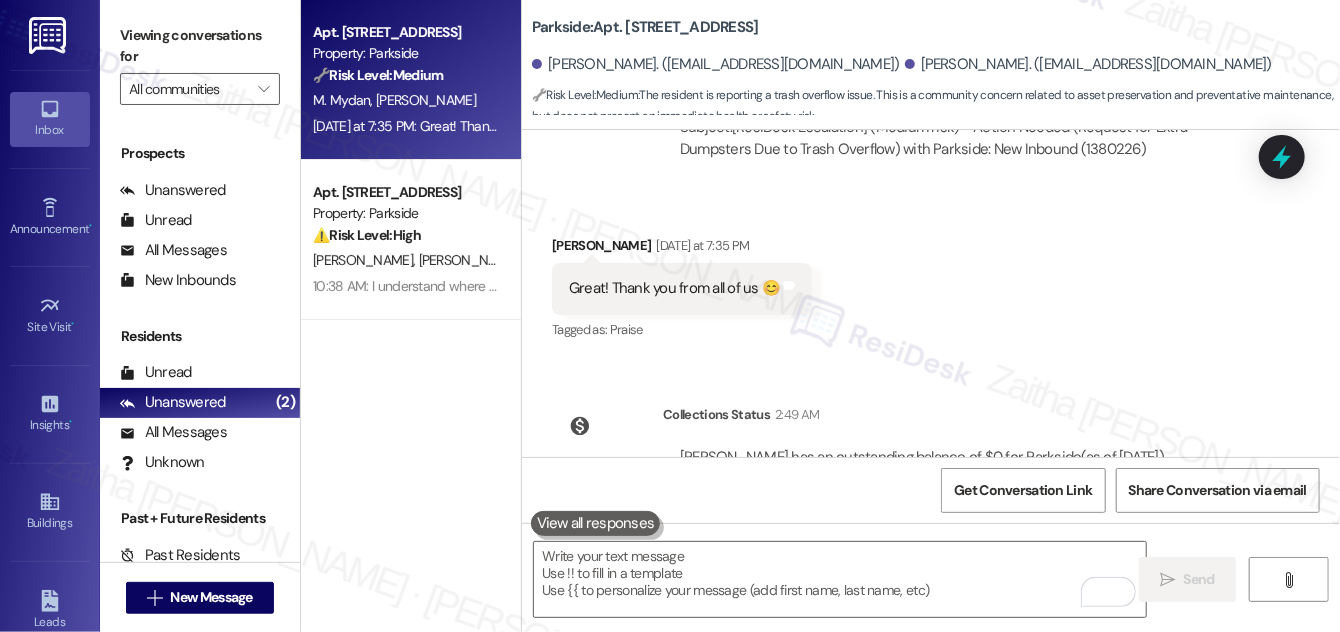scroll, scrollTop: 8240, scrollLeft: 0, axis: vertical 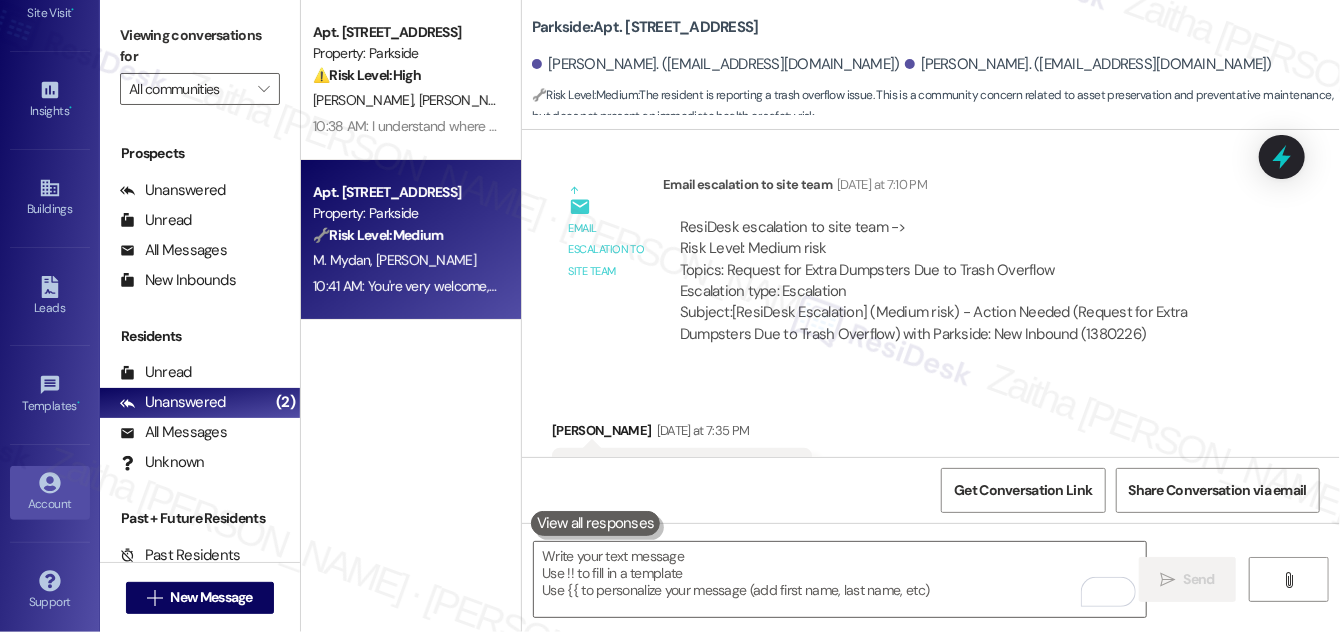 click on "Account" at bounding box center (50, 504) 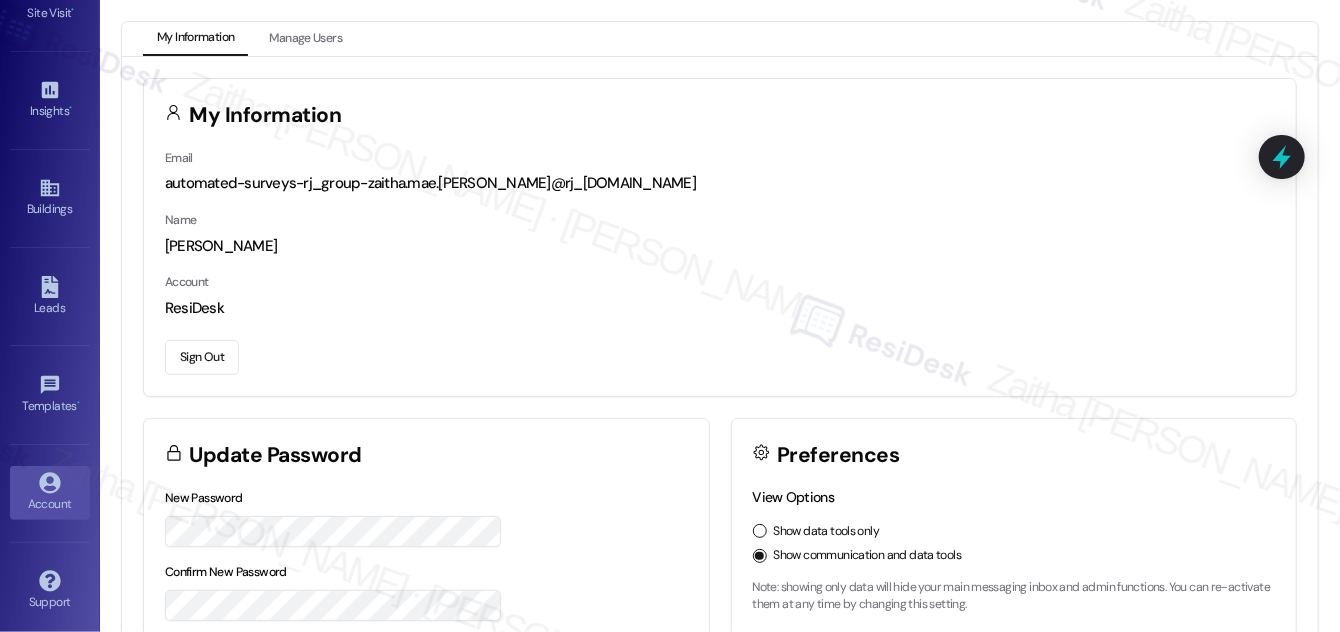click on "Sign Out" at bounding box center [202, 357] 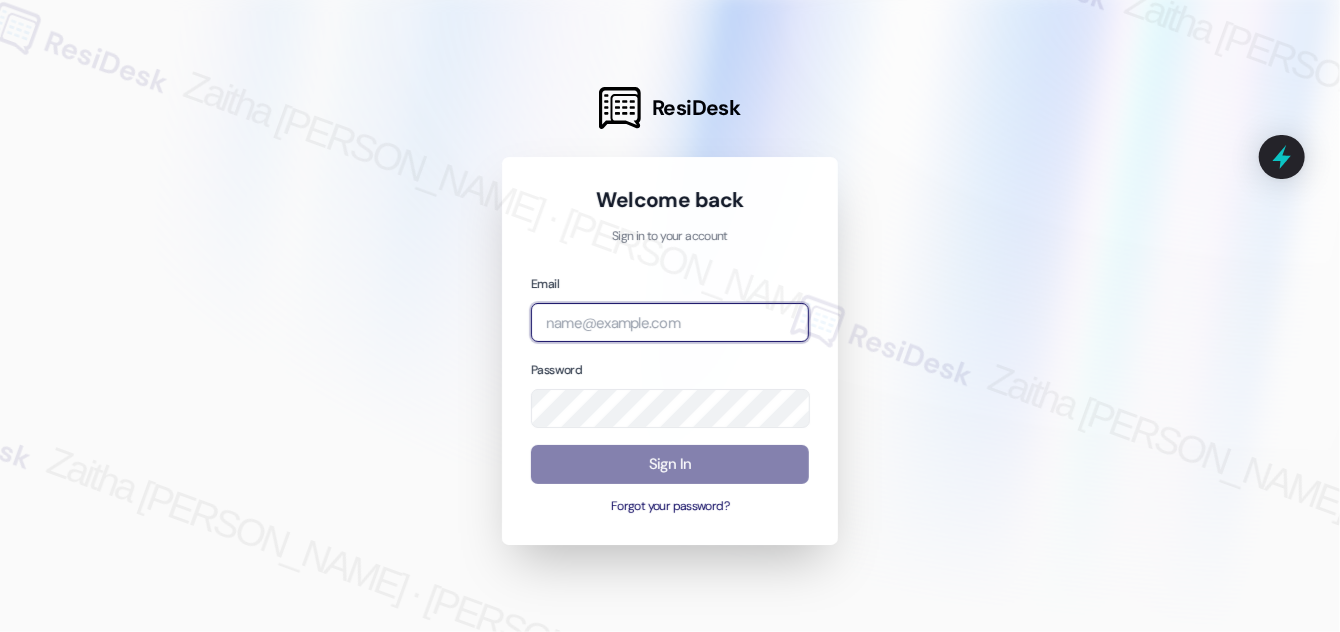 click at bounding box center [670, 322] 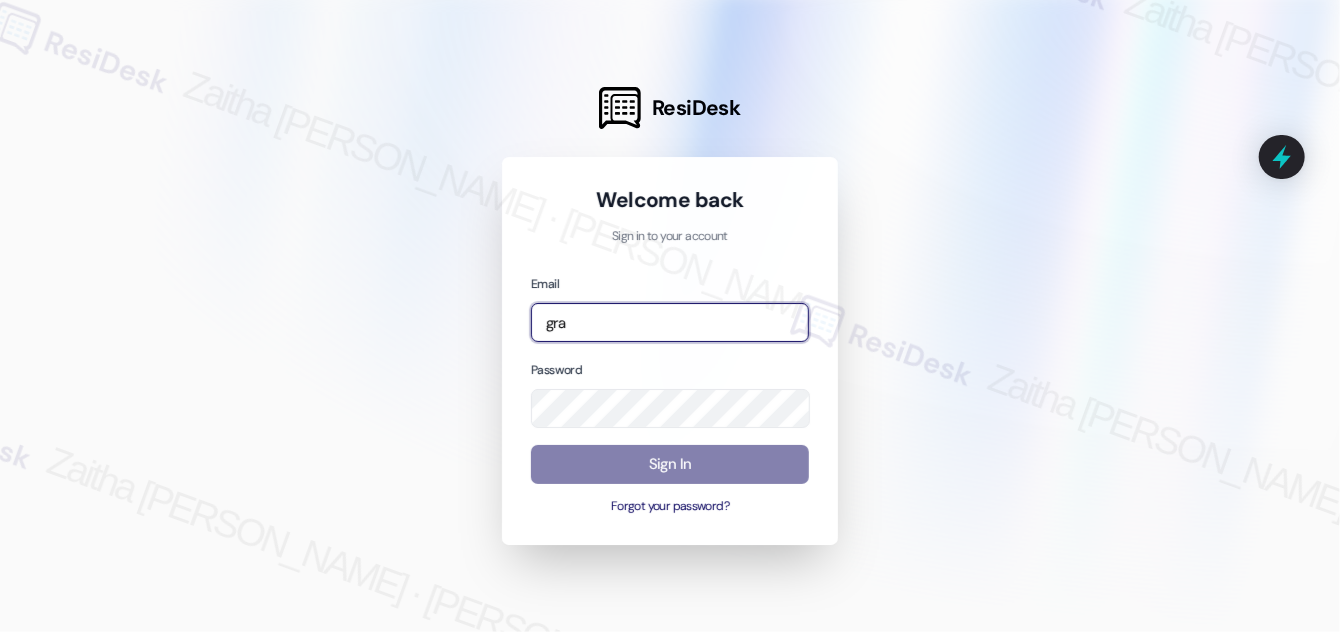 type on "automated-surveys-grant_main-zaitha.mae.[PERSON_NAME]@grant_[DOMAIN_NAME]" 